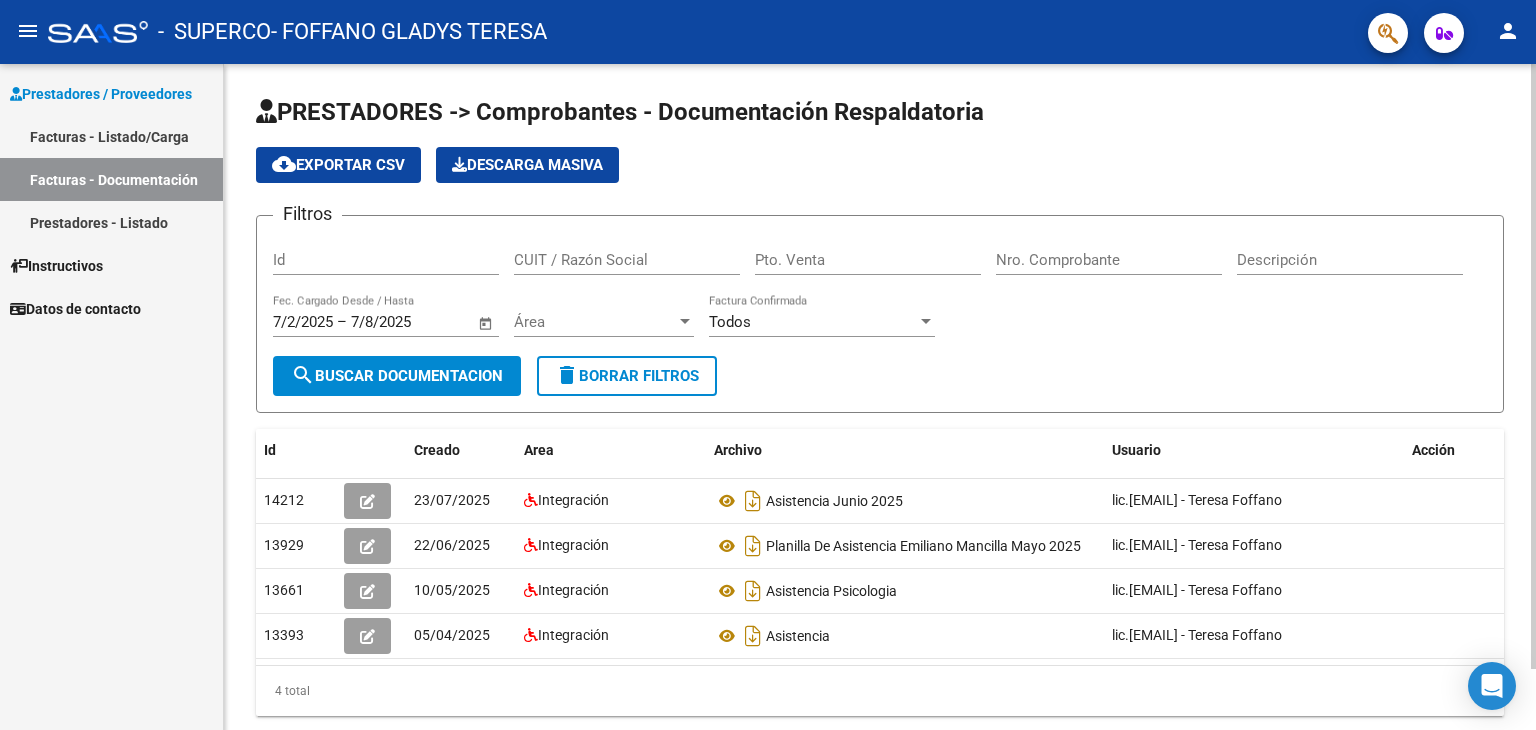 scroll, scrollTop: 0, scrollLeft: 0, axis: both 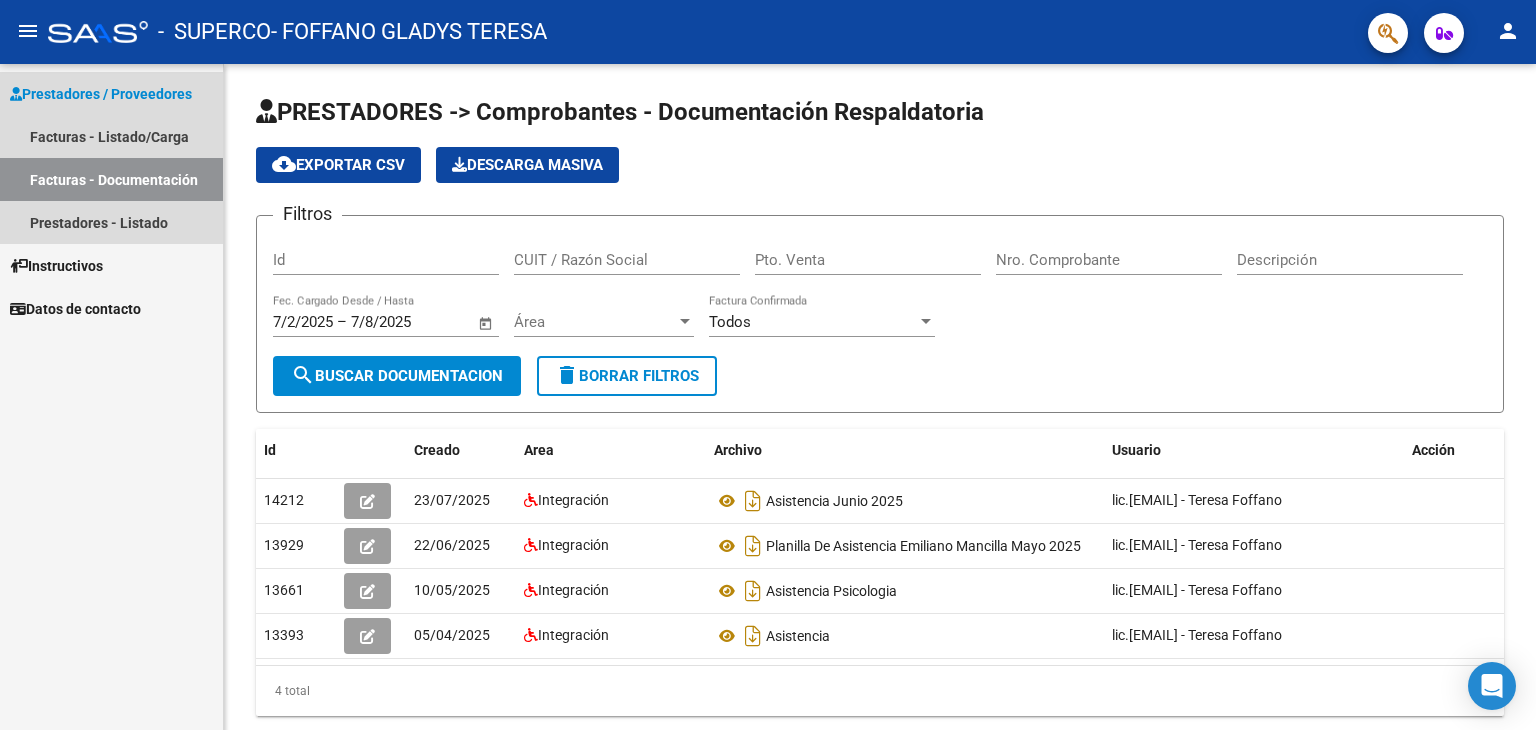 click on "Prestadores / Proveedores" at bounding box center [101, 94] 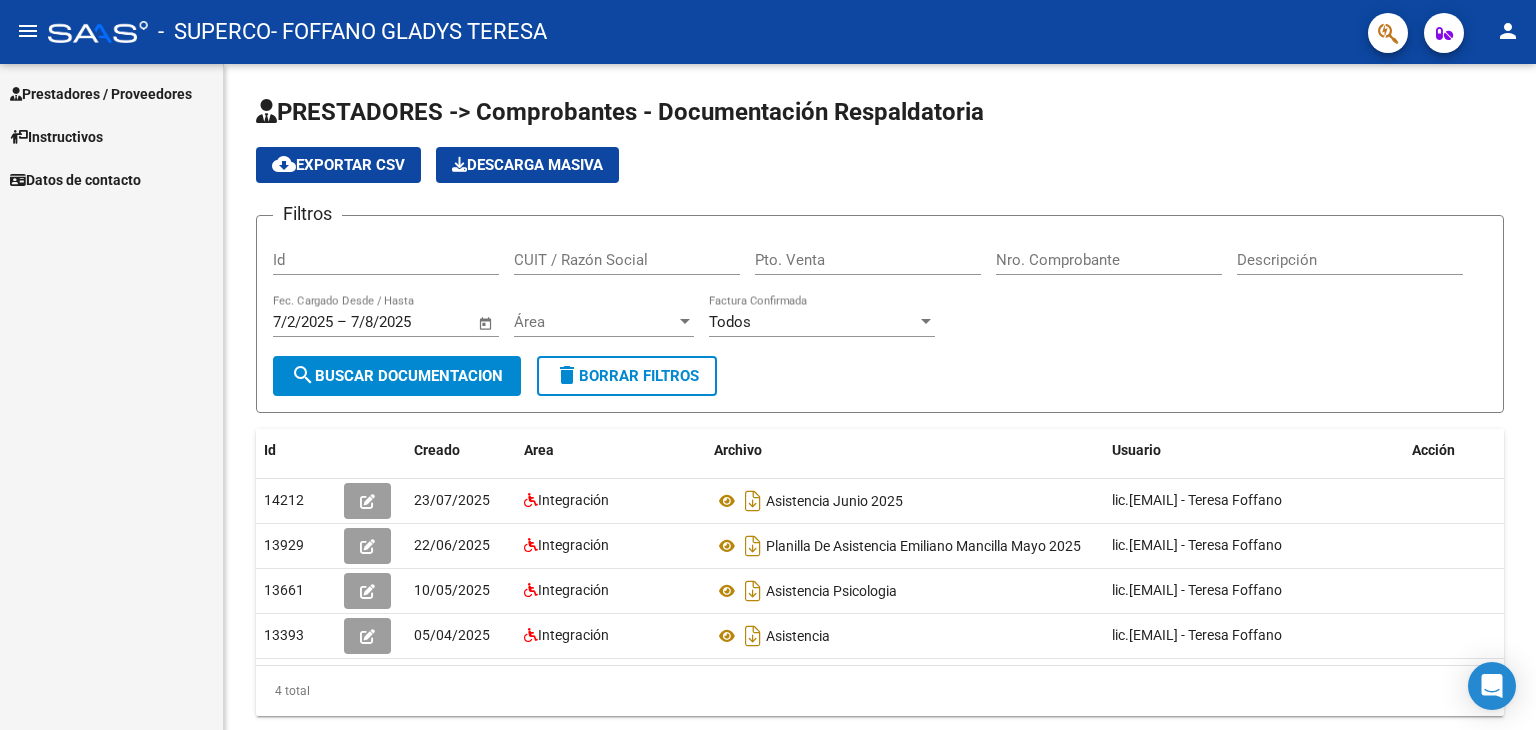click on "Prestadores / Proveedores" at bounding box center [101, 94] 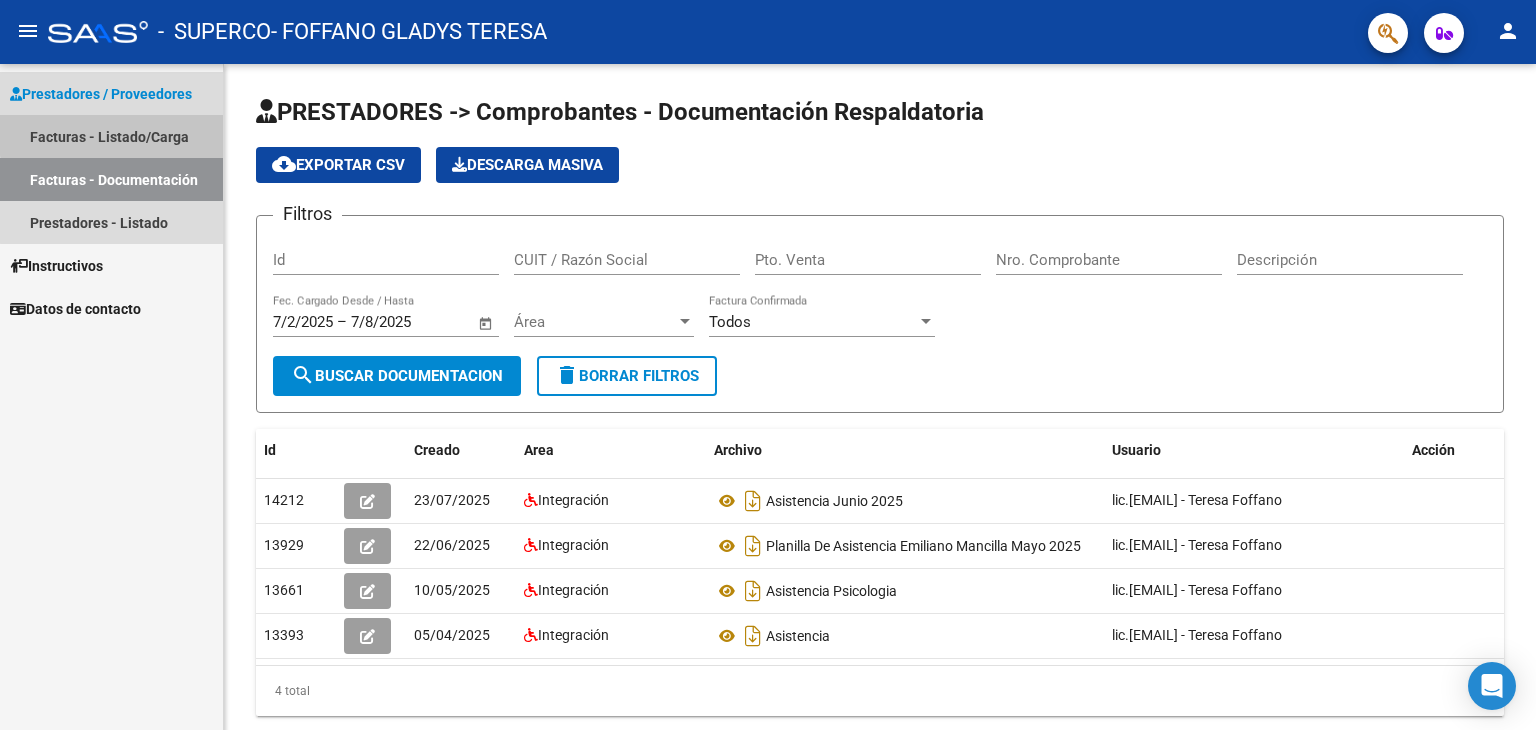 click on "Facturas - Listado/Carga" at bounding box center (111, 136) 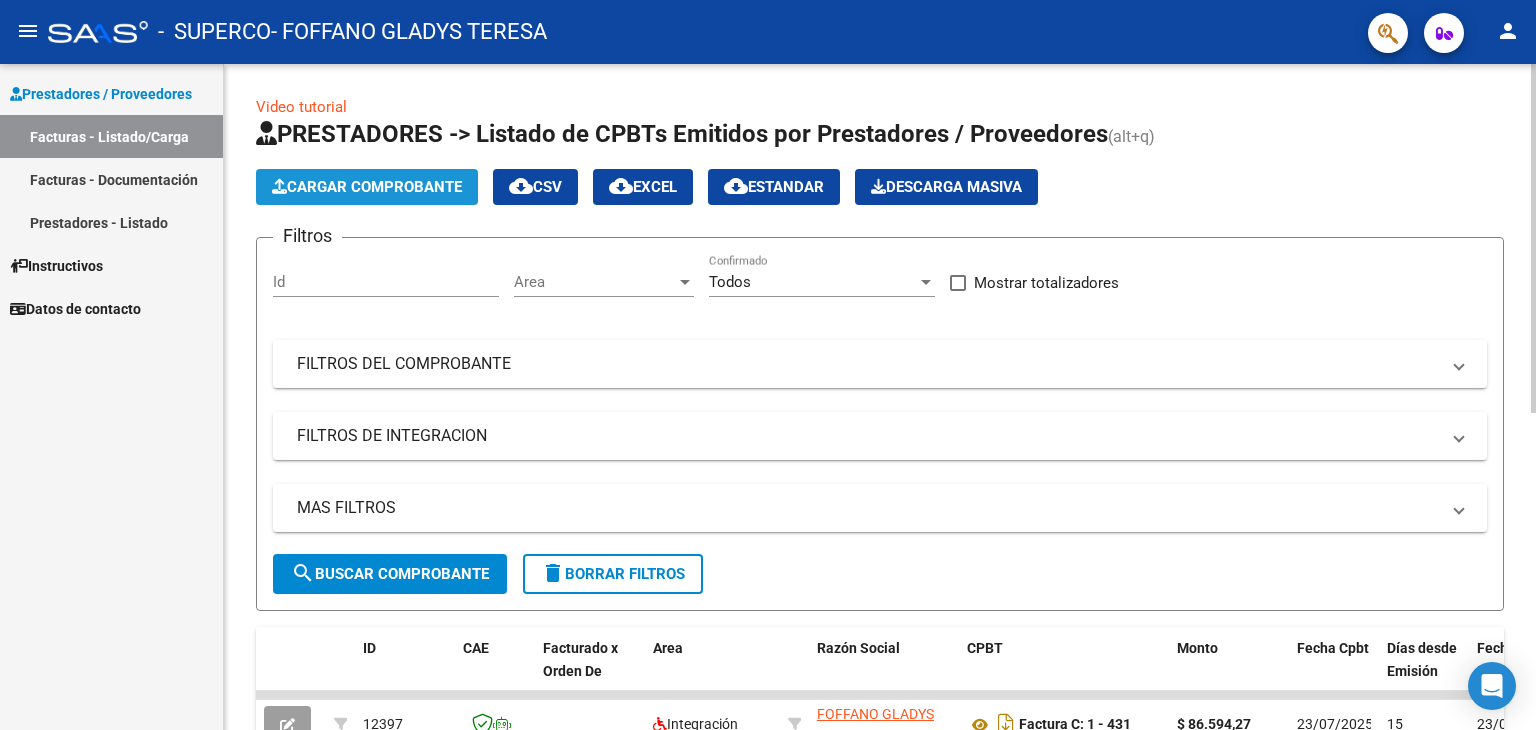 click on "Cargar Comprobante" 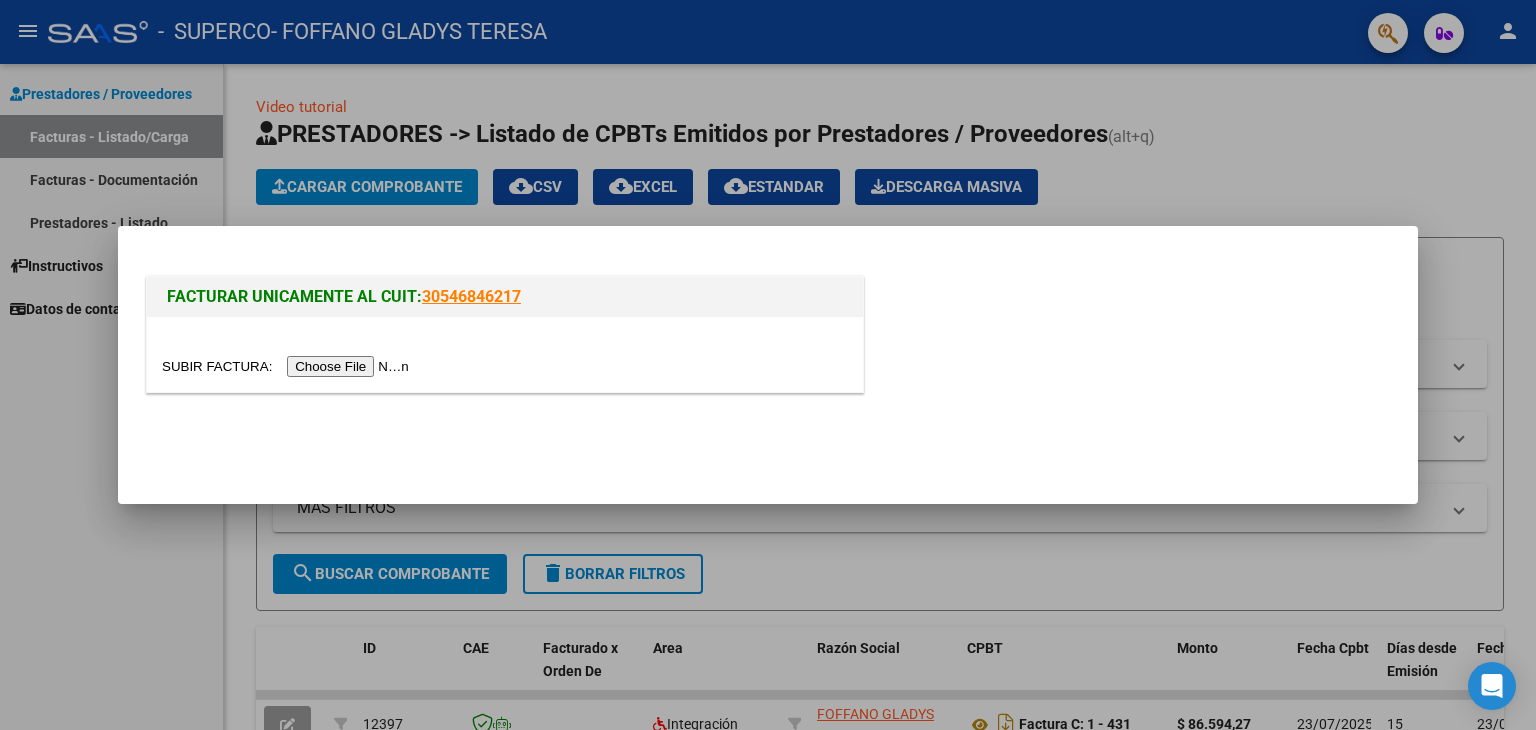 click at bounding box center (288, 366) 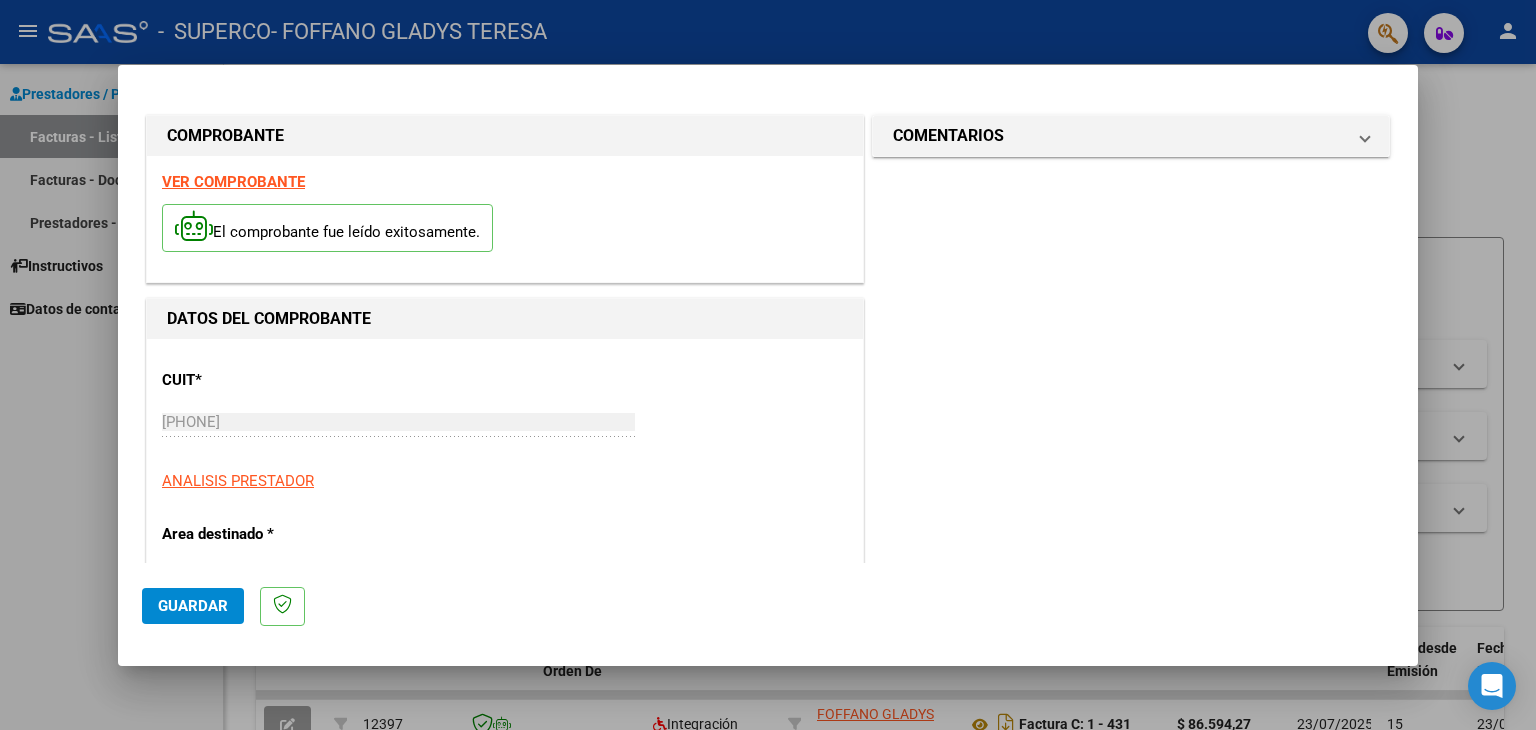 click on "Guardar" 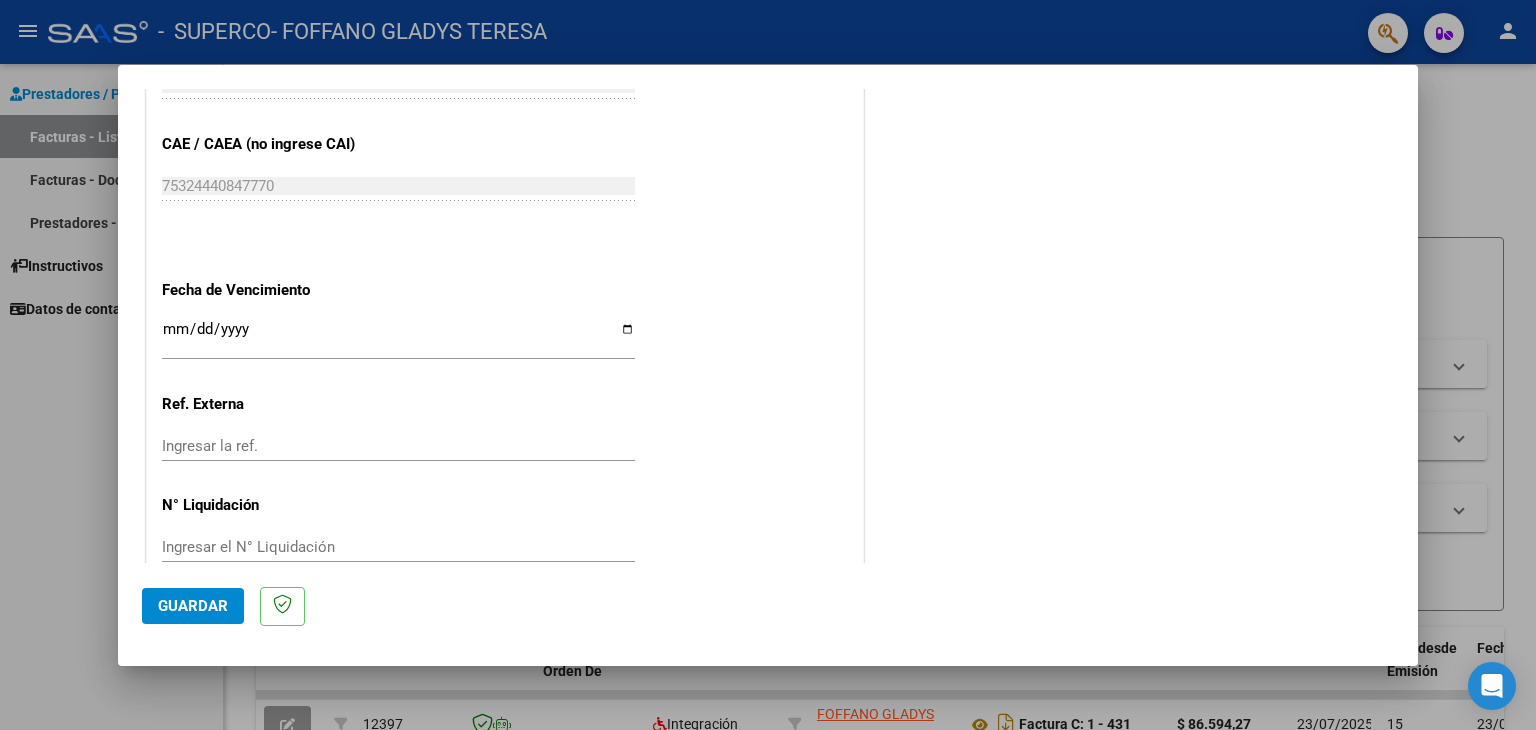 scroll, scrollTop: 1298, scrollLeft: 0, axis: vertical 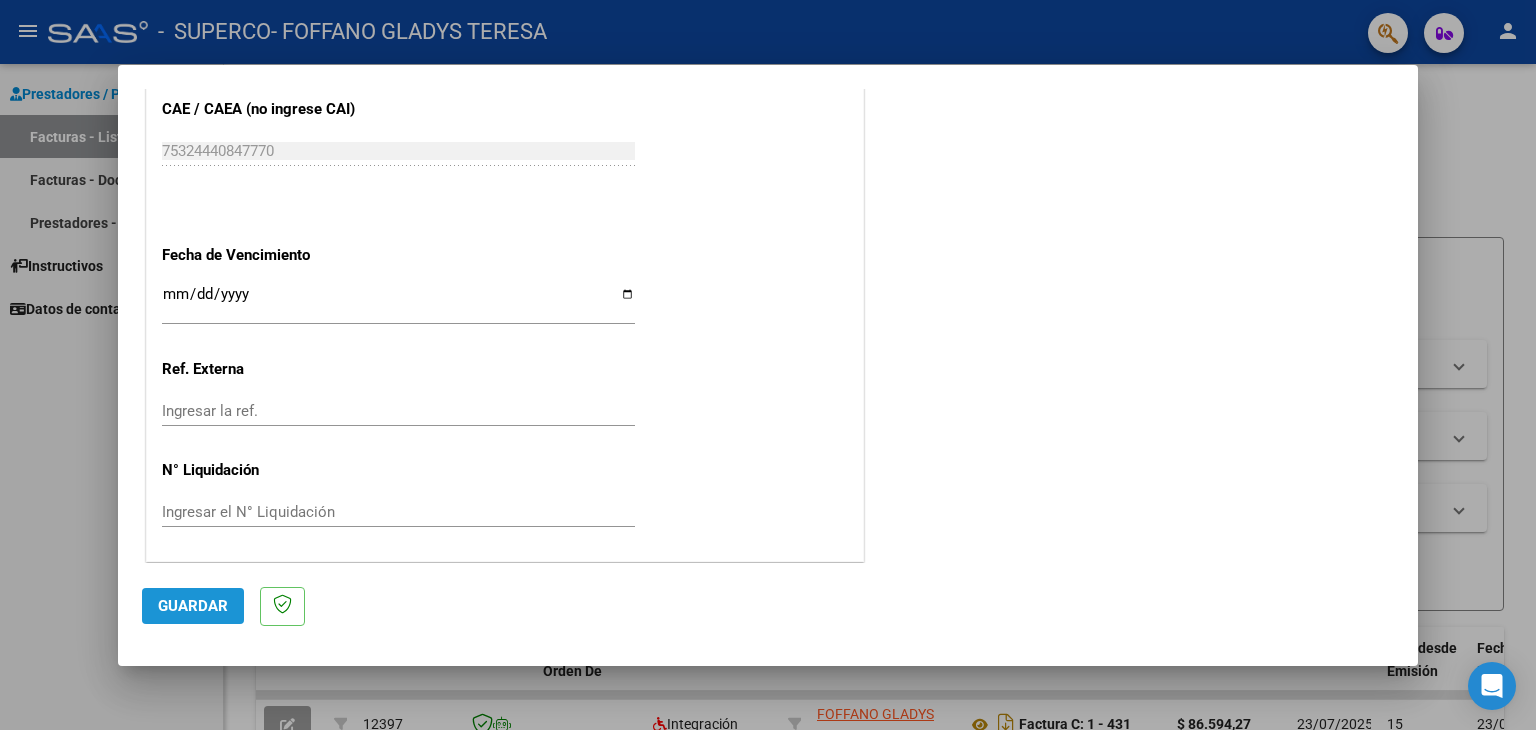 click on "Guardar" 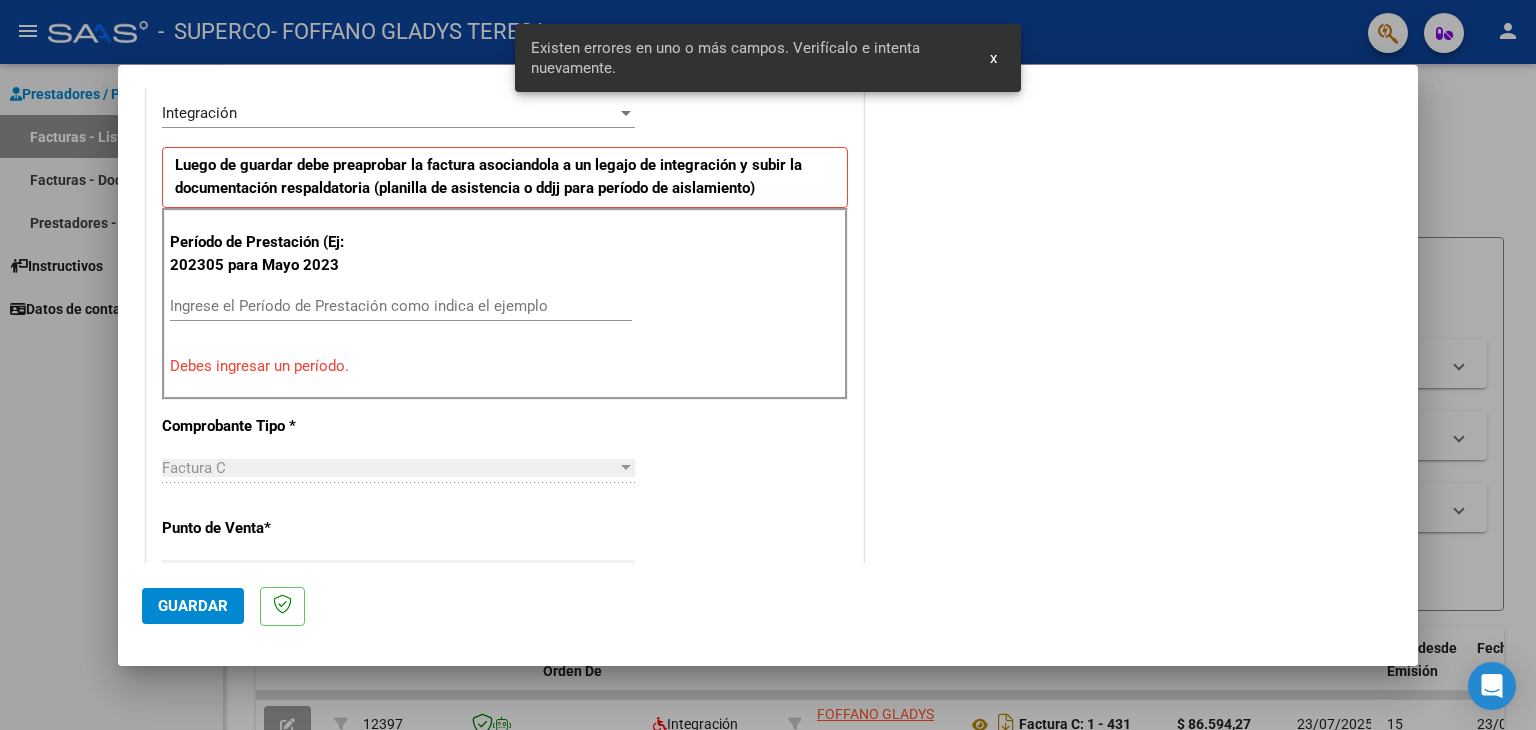 scroll, scrollTop: 420, scrollLeft: 0, axis: vertical 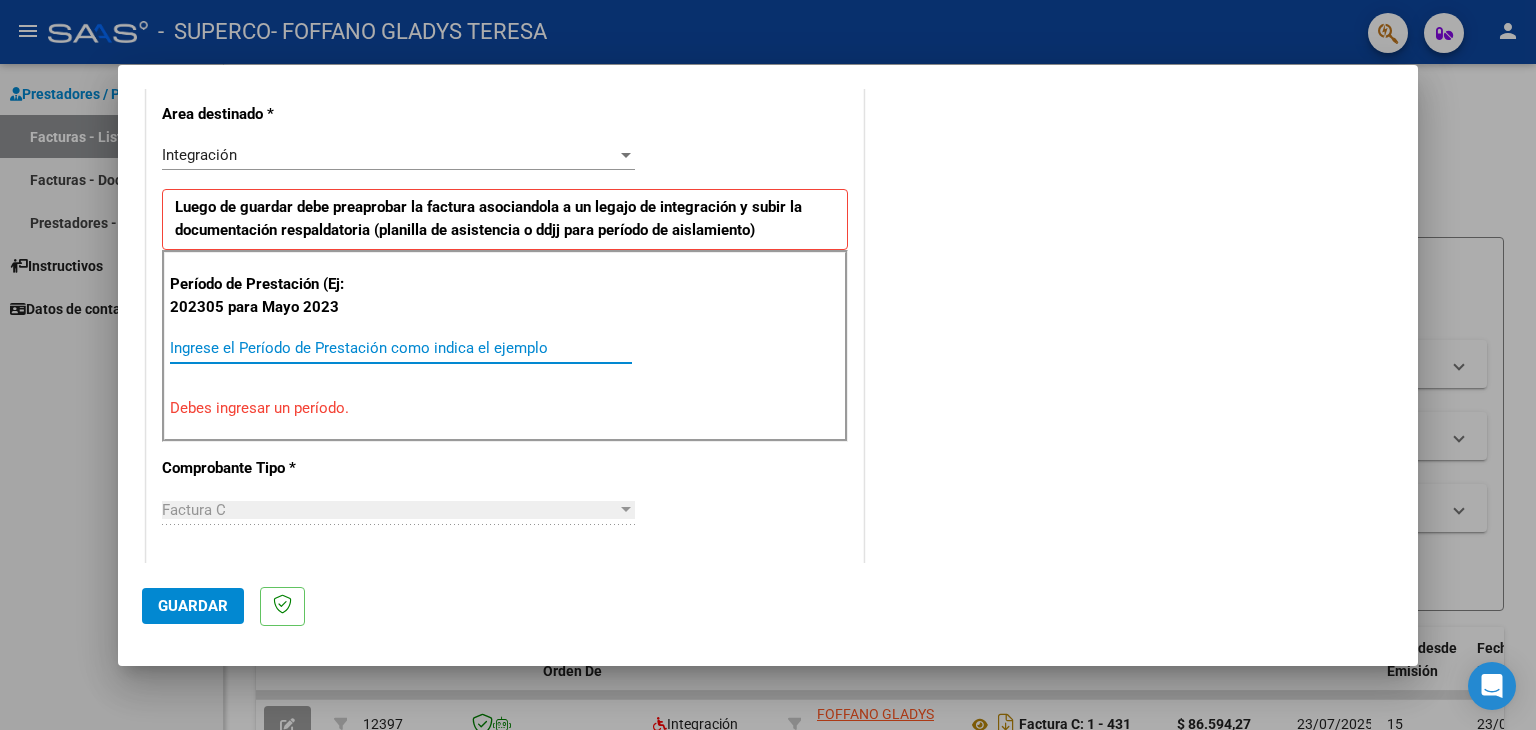 click on "Ingrese el Período de Prestación como indica el ejemplo" at bounding box center (401, 348) 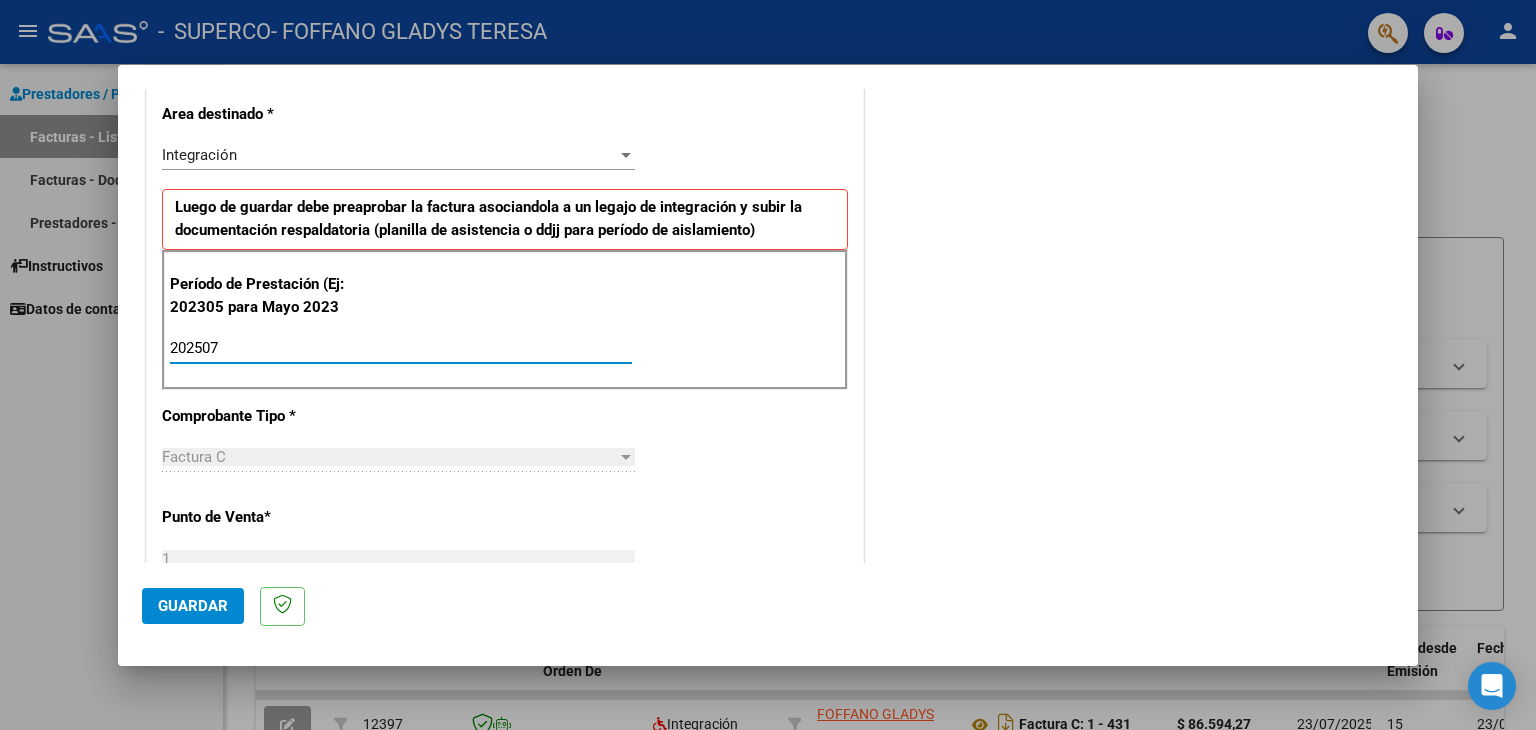 type on "202507" 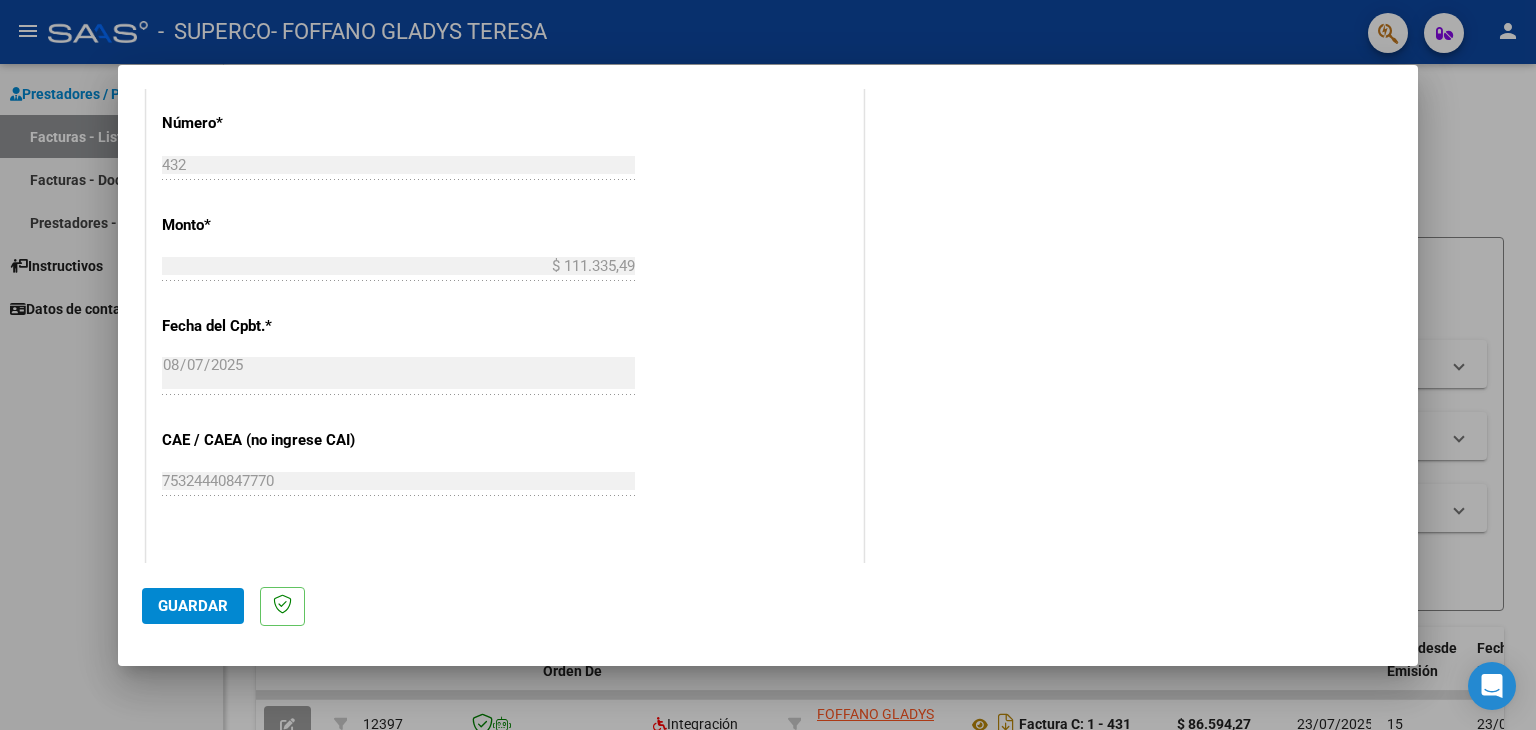 scroll, scrollTop: 920, scrollLeft: 0, axis: vertical 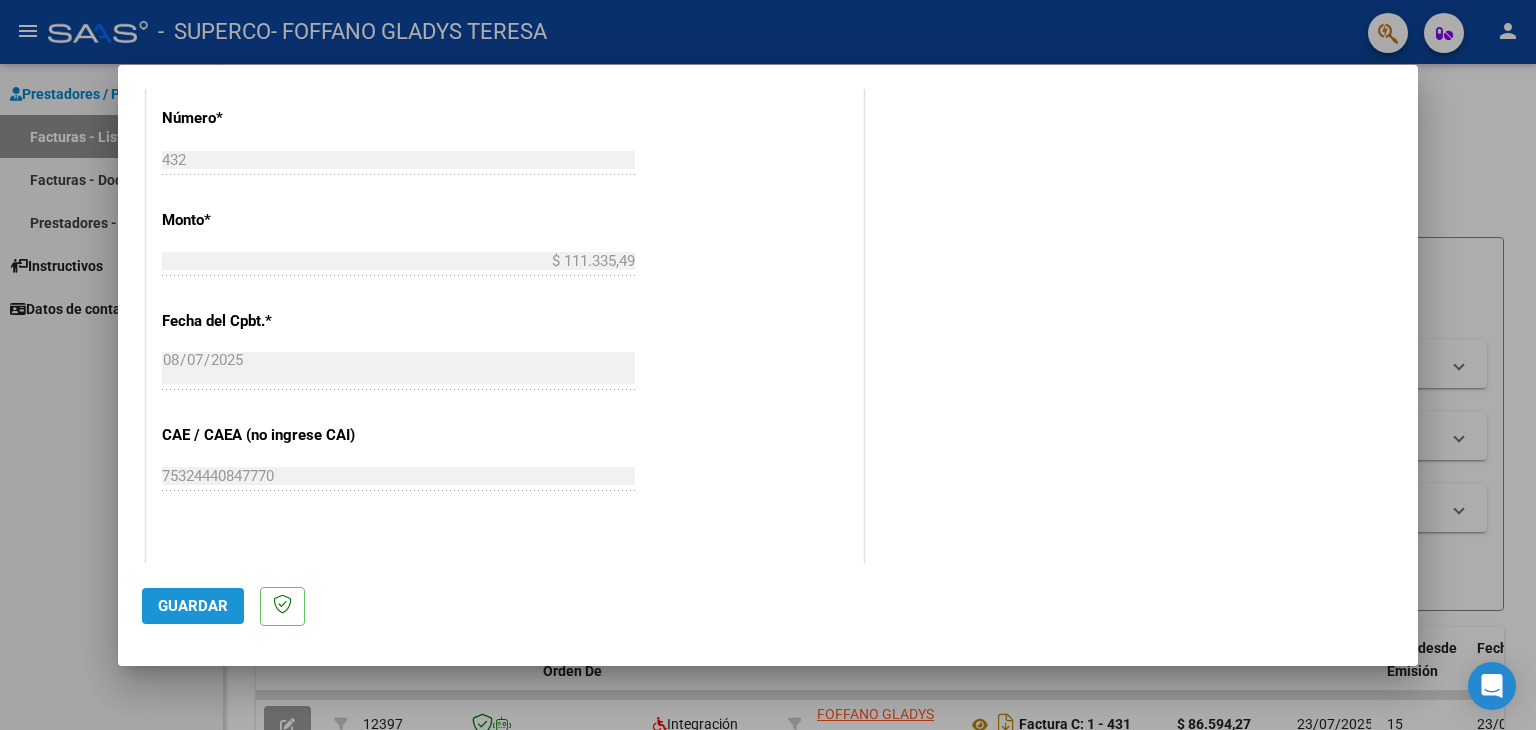 click on "Guardar" 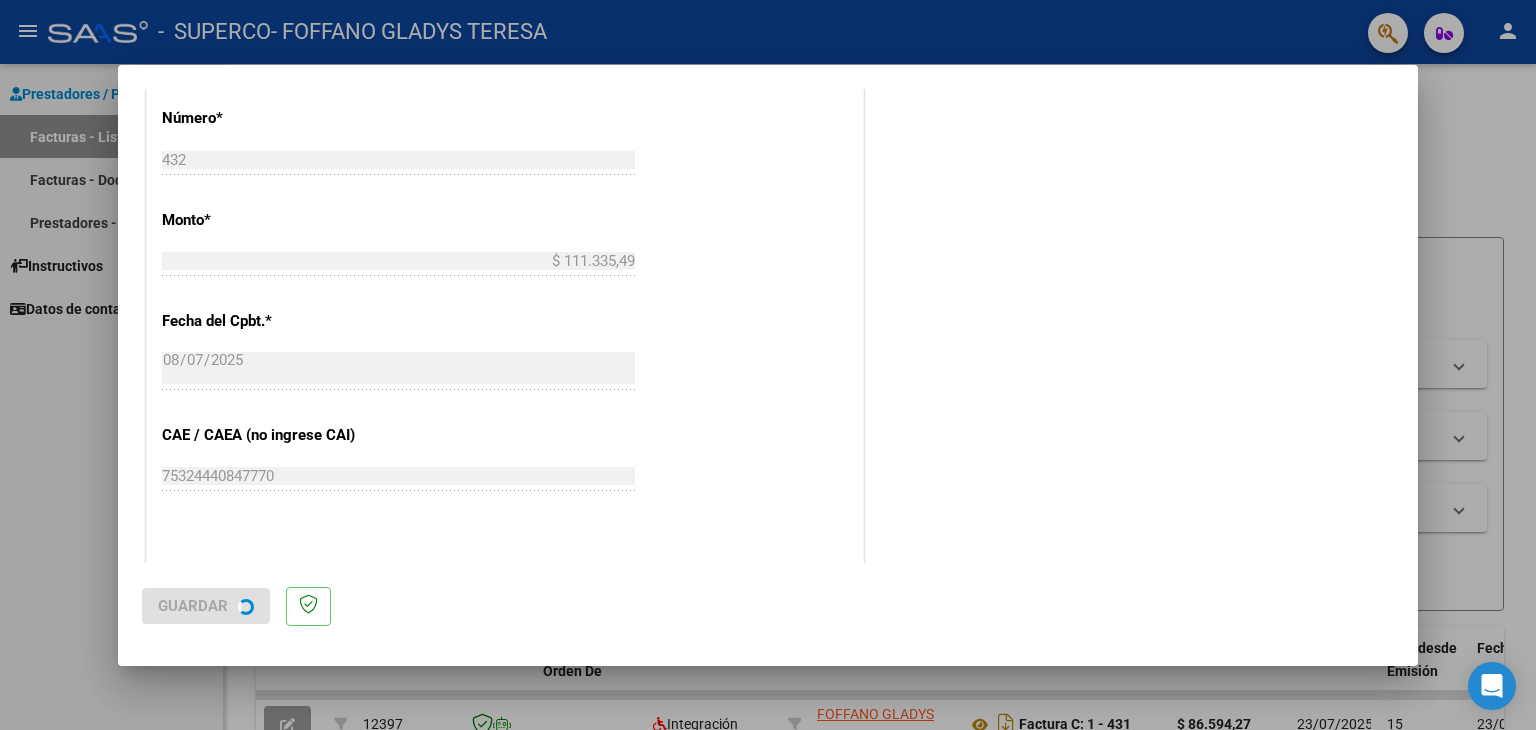 scroll, scrollTop: 0, scrollLeft: 0, axis: both 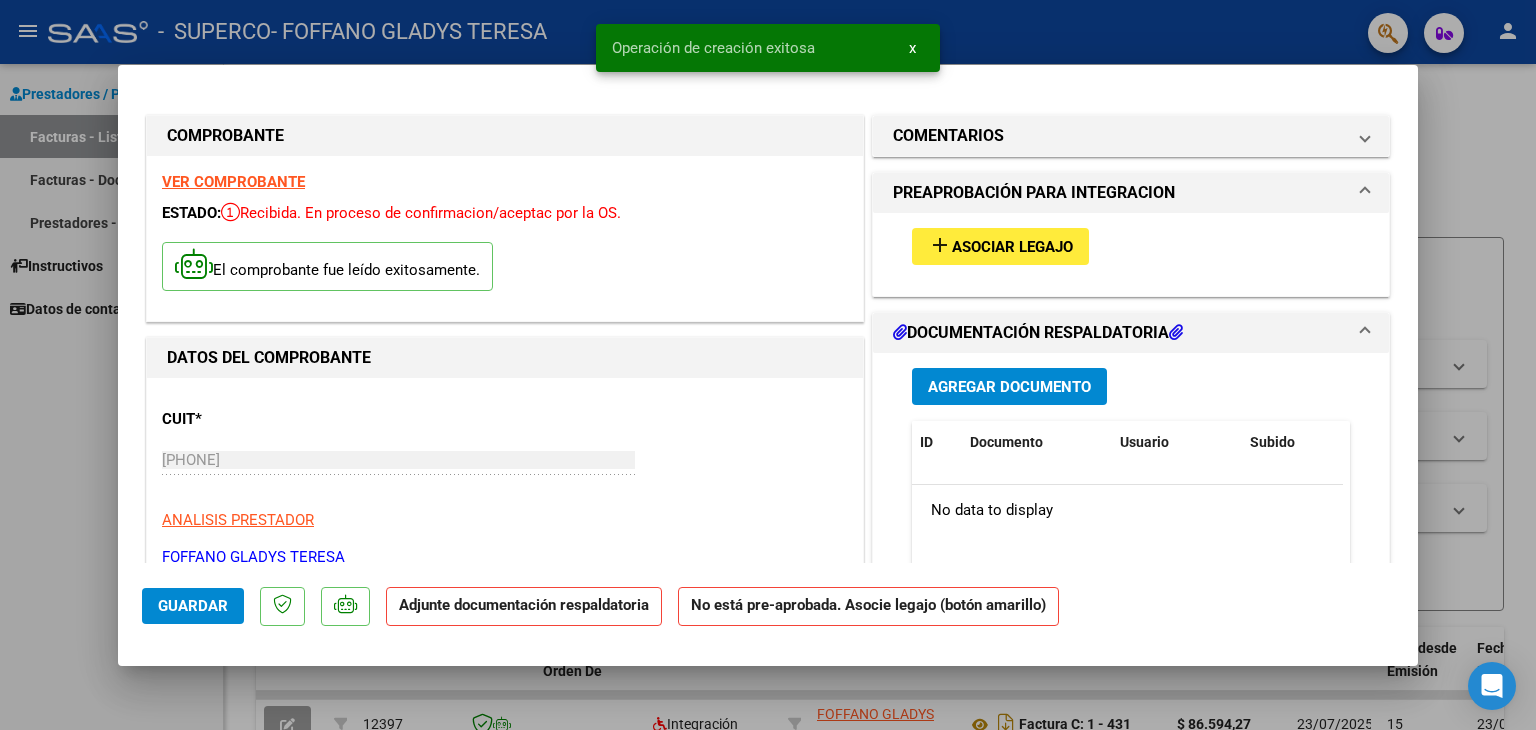 click on "Asociar Legajo" at bounding box center (1012, 247) 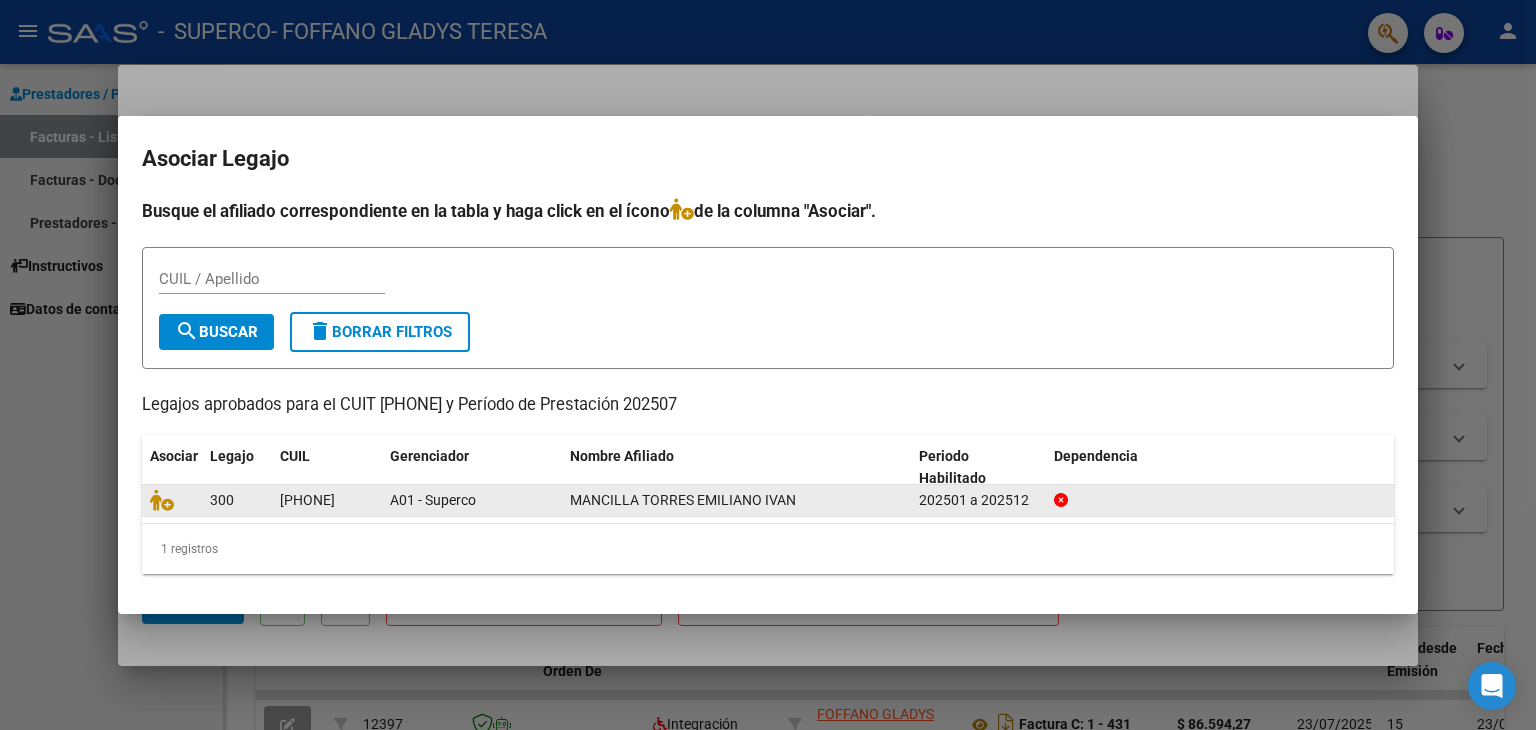 drag, startPoint x: 282, startPoint y: 495, endPoint x: 365, endPoint y: 493, distance: 83.02409 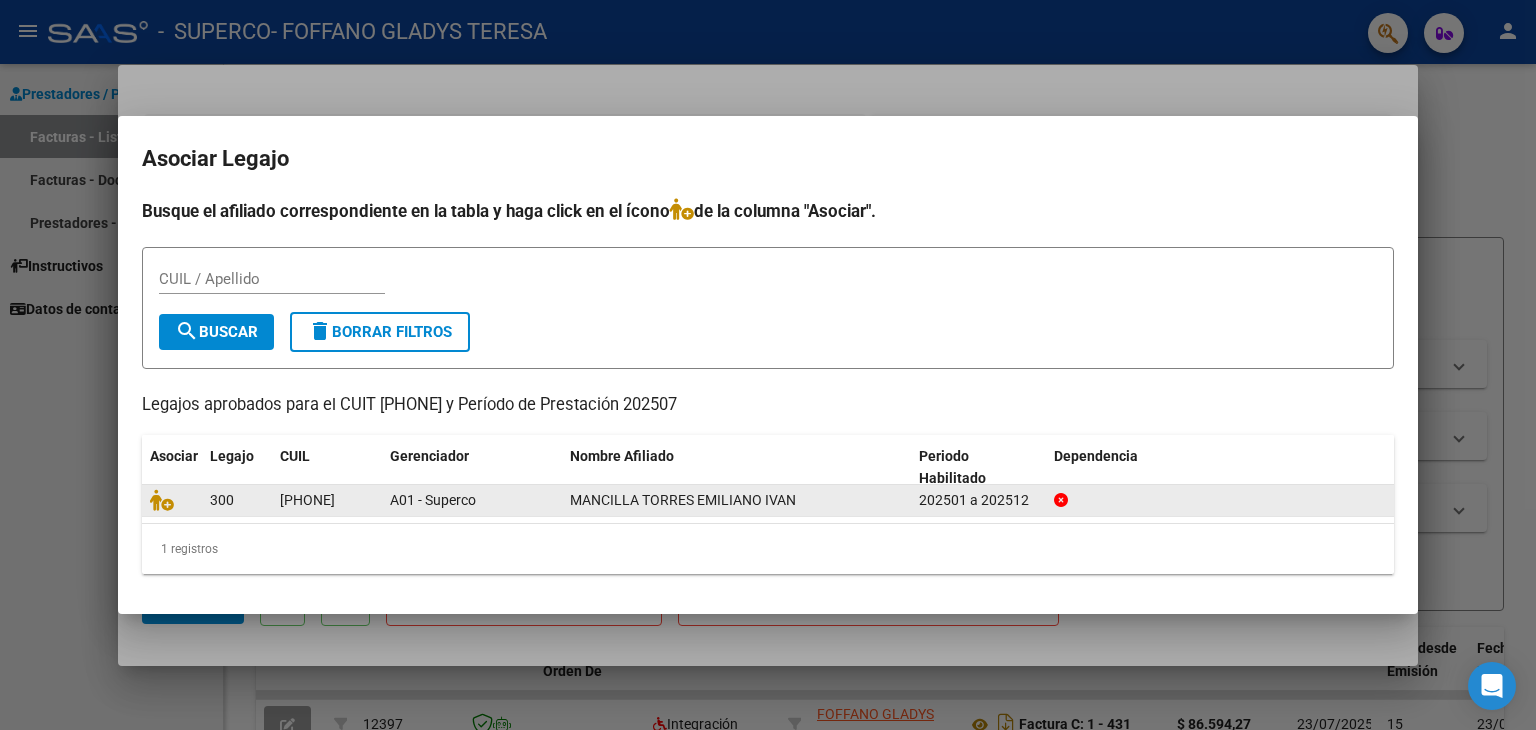 copy on "[PHONE]" 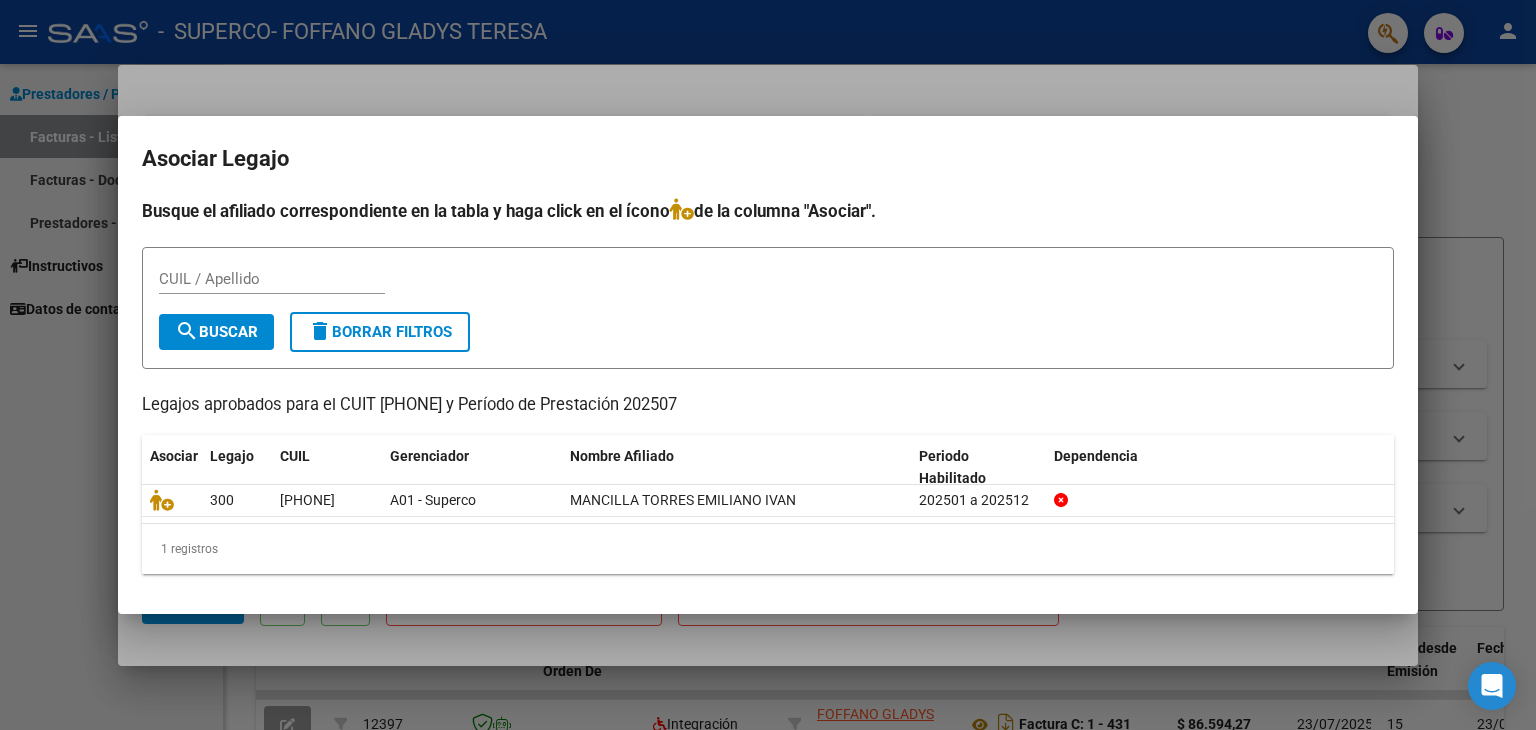 click on "CUIL / Apellido" at bounding box center [272, 279] 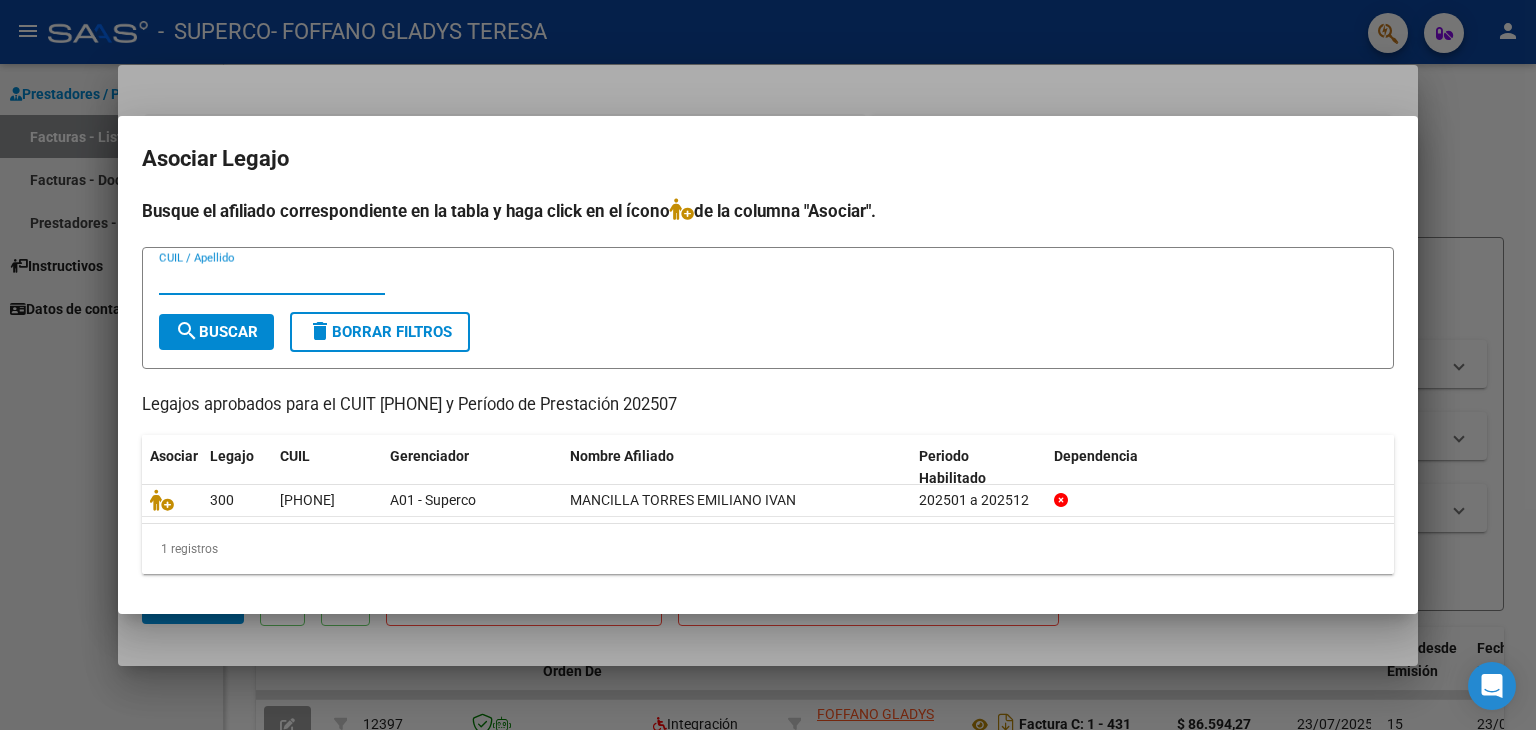 paste on "[PHONE]" 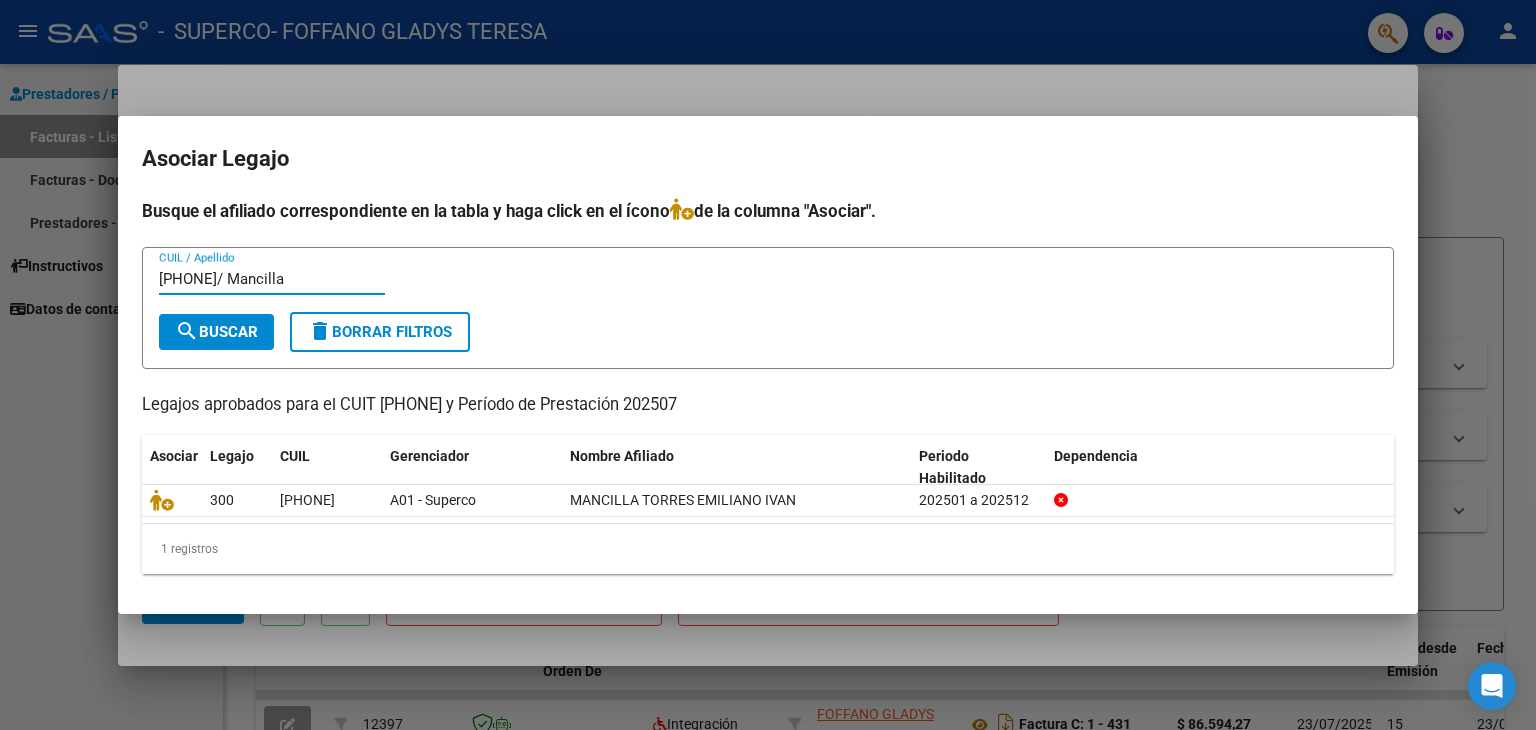 type on "[PHONE]/ Mancilla" 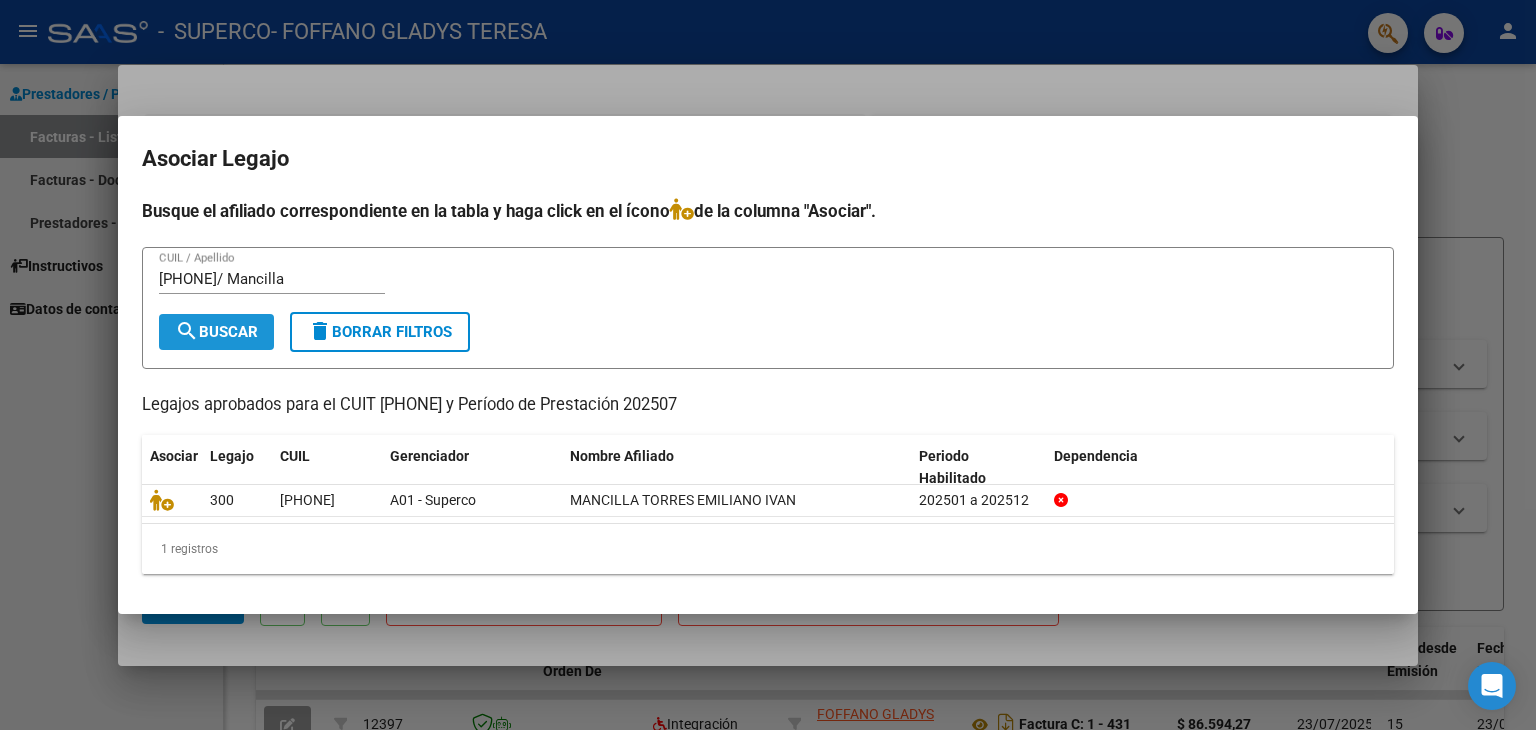 click on "search  Buscar" at bounding box center (216, 332) 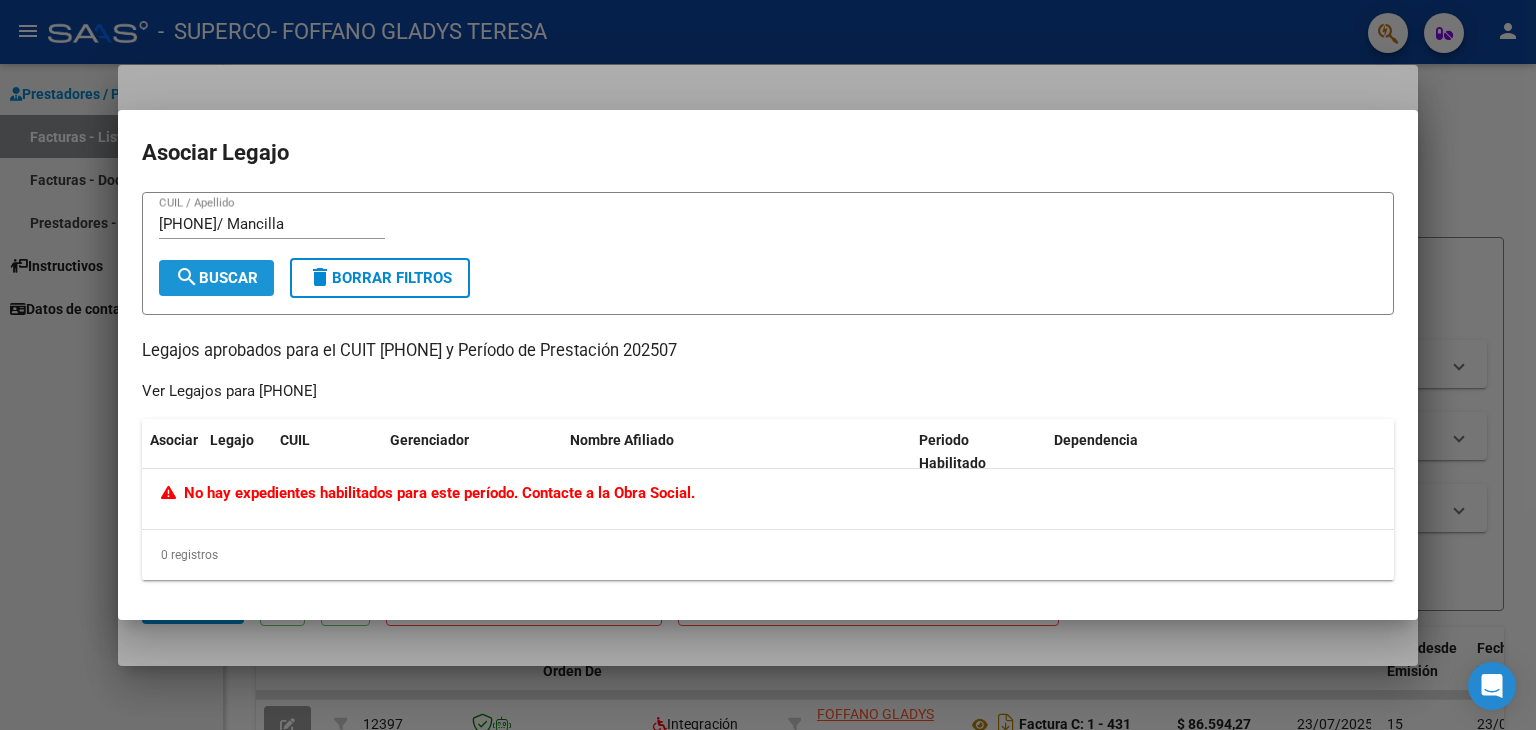 click on "search  Buscar" at bounding box center (216, 278) 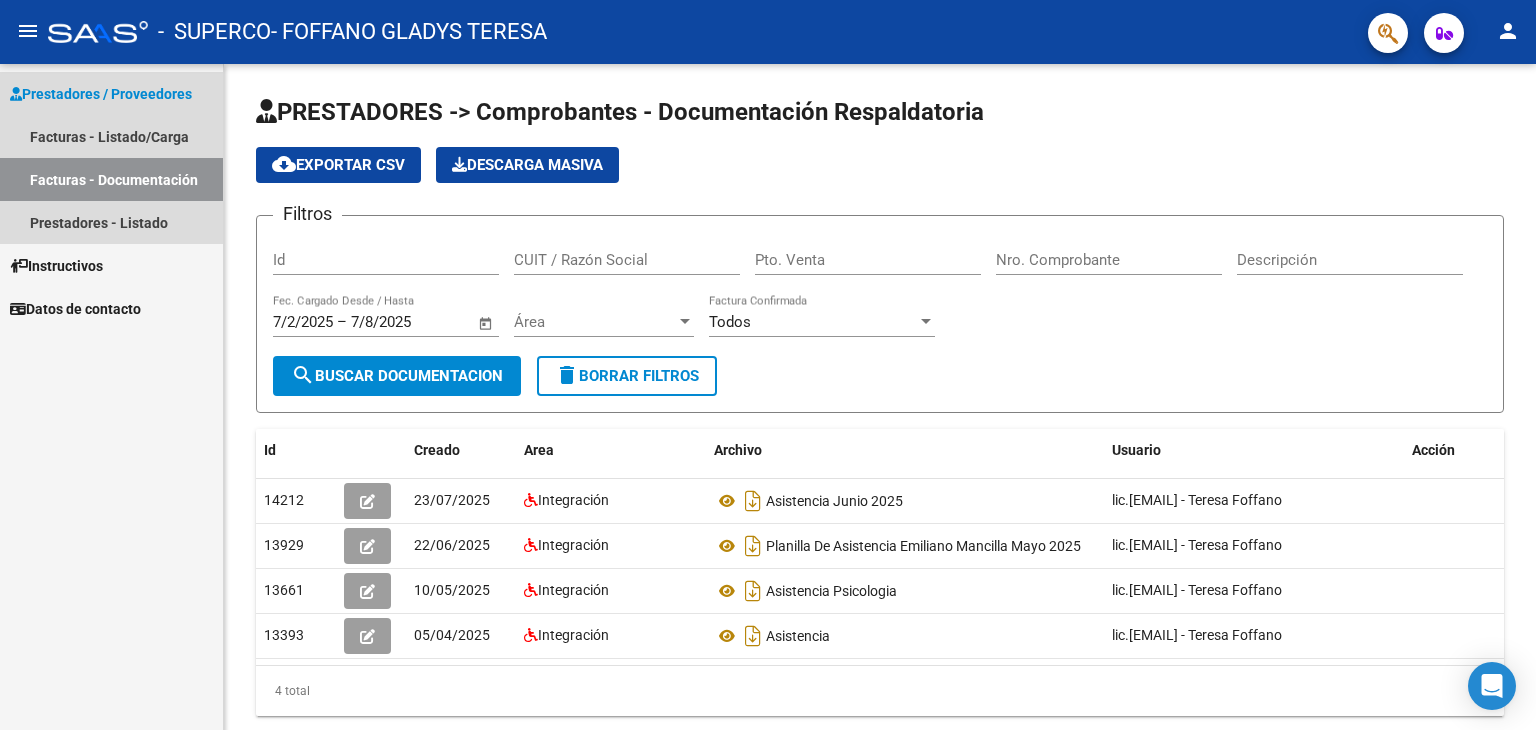 click on "Facturas - Documentación" at bounding box center [111, 179] 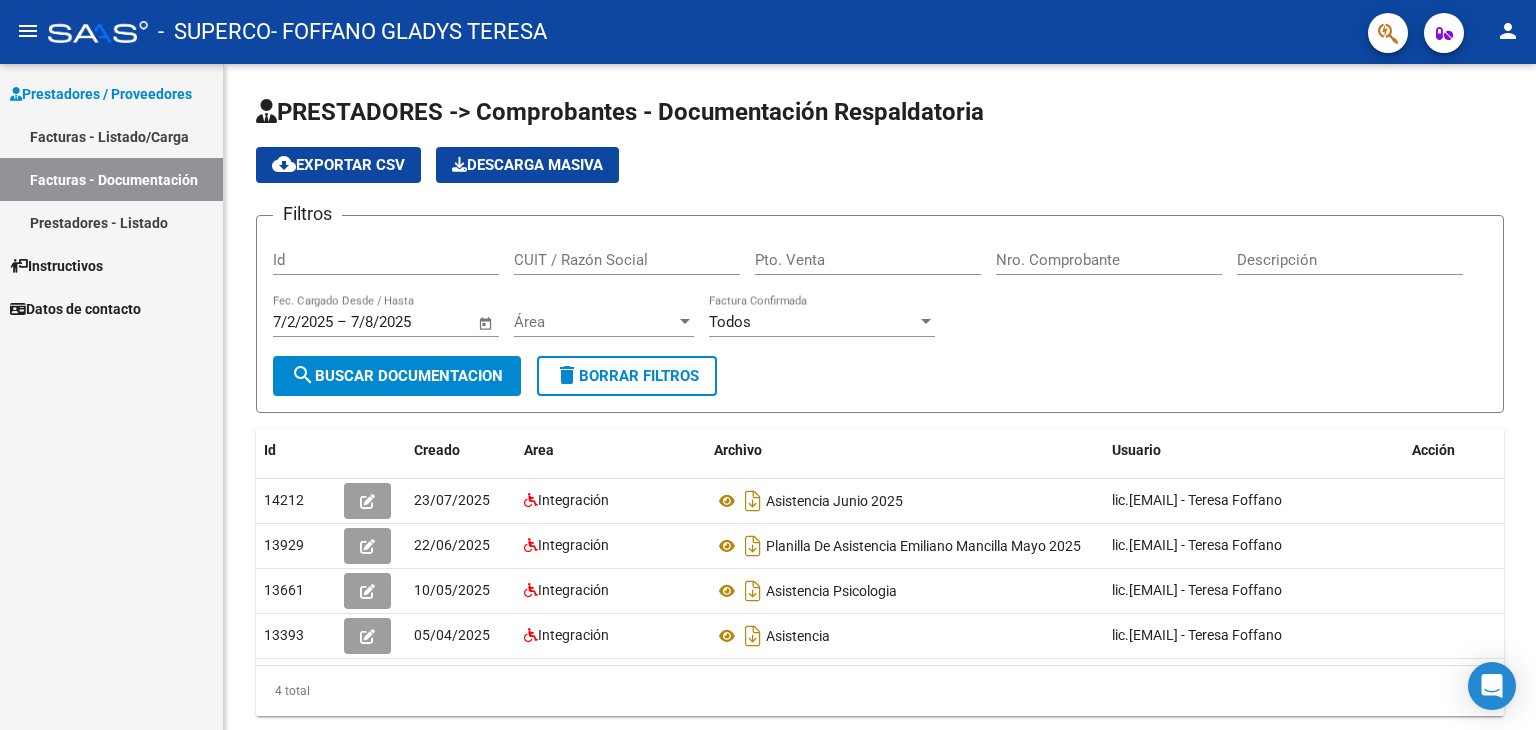 click on "Facturas - Listado/Carga" at bounding box center [111, 136] 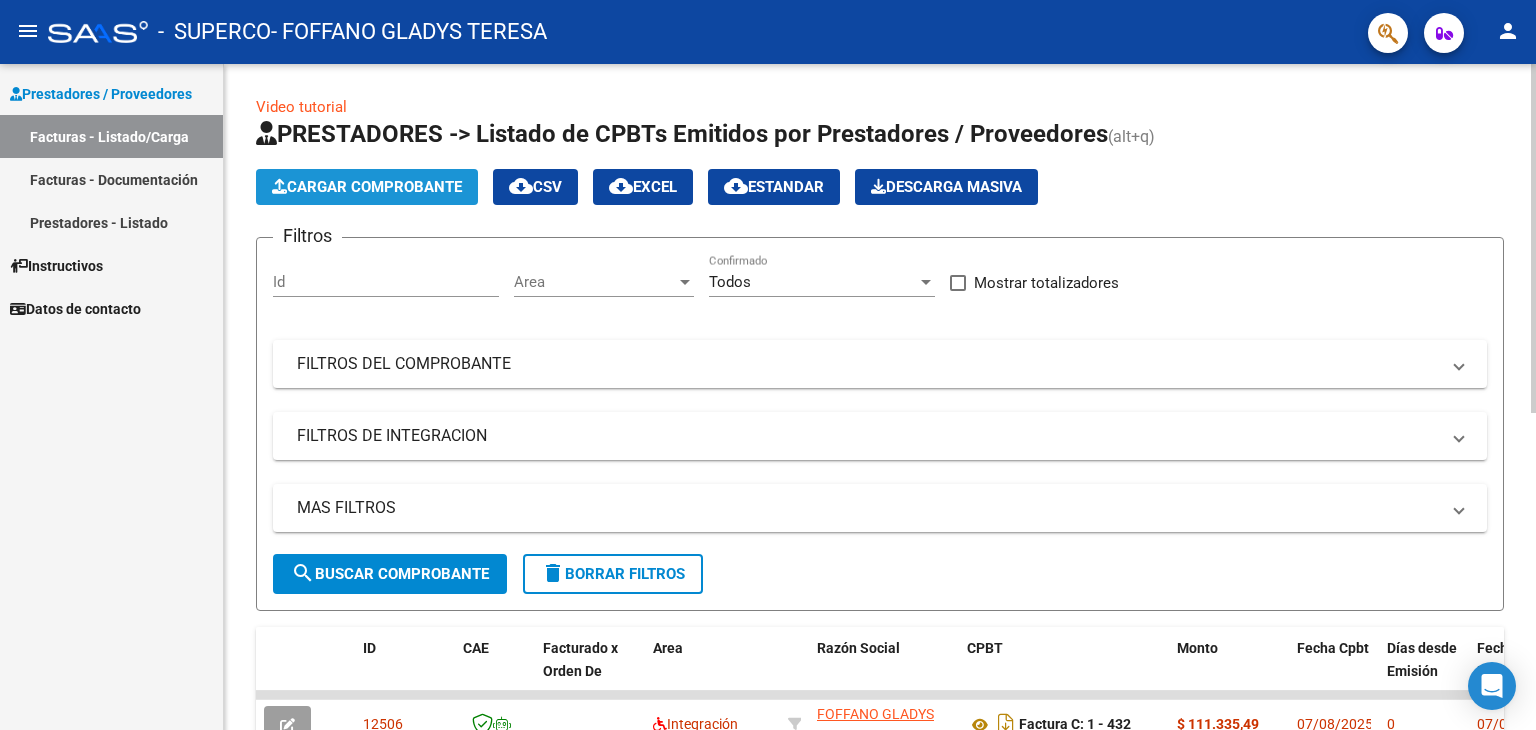 click on "Cargar Comprobante" 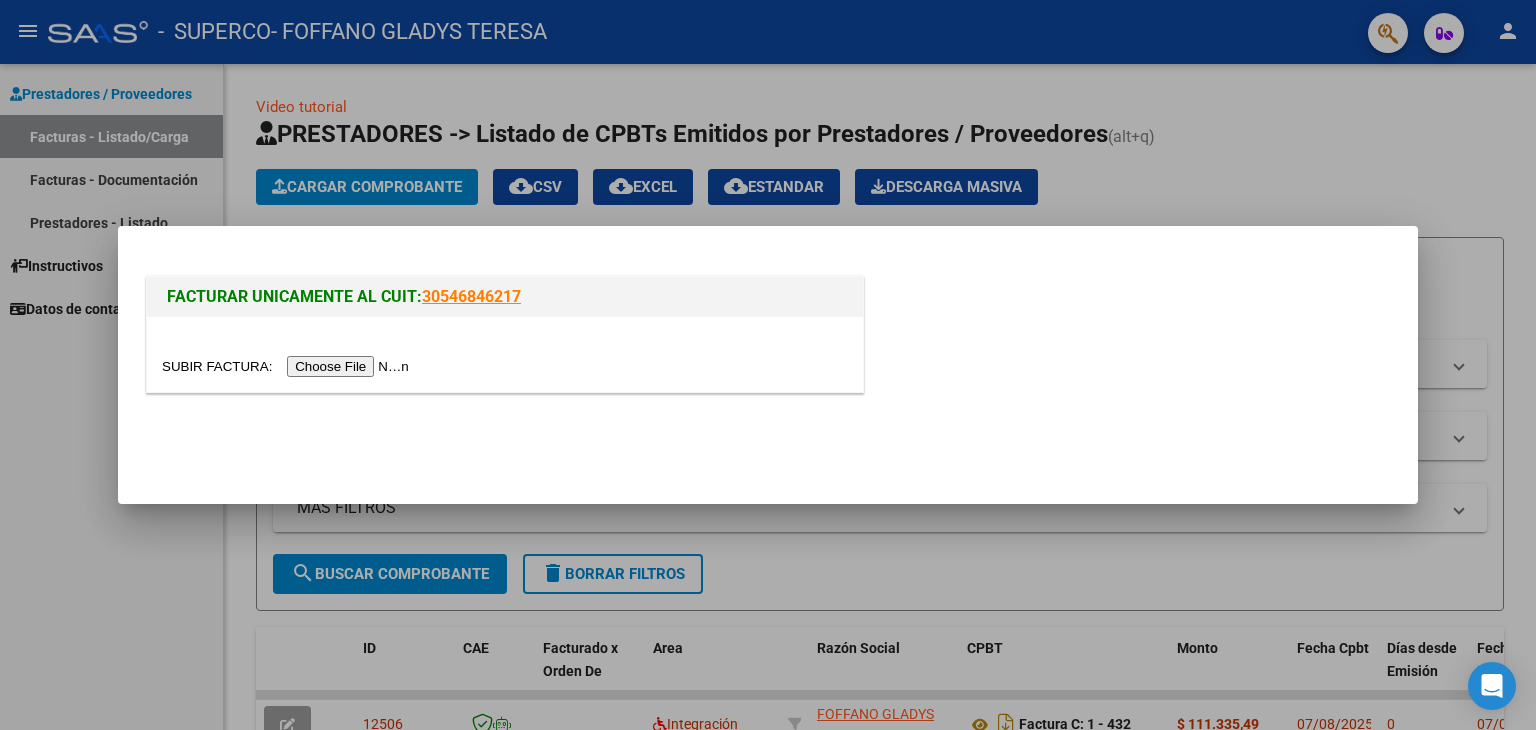 click at bounding box center [288, 366] 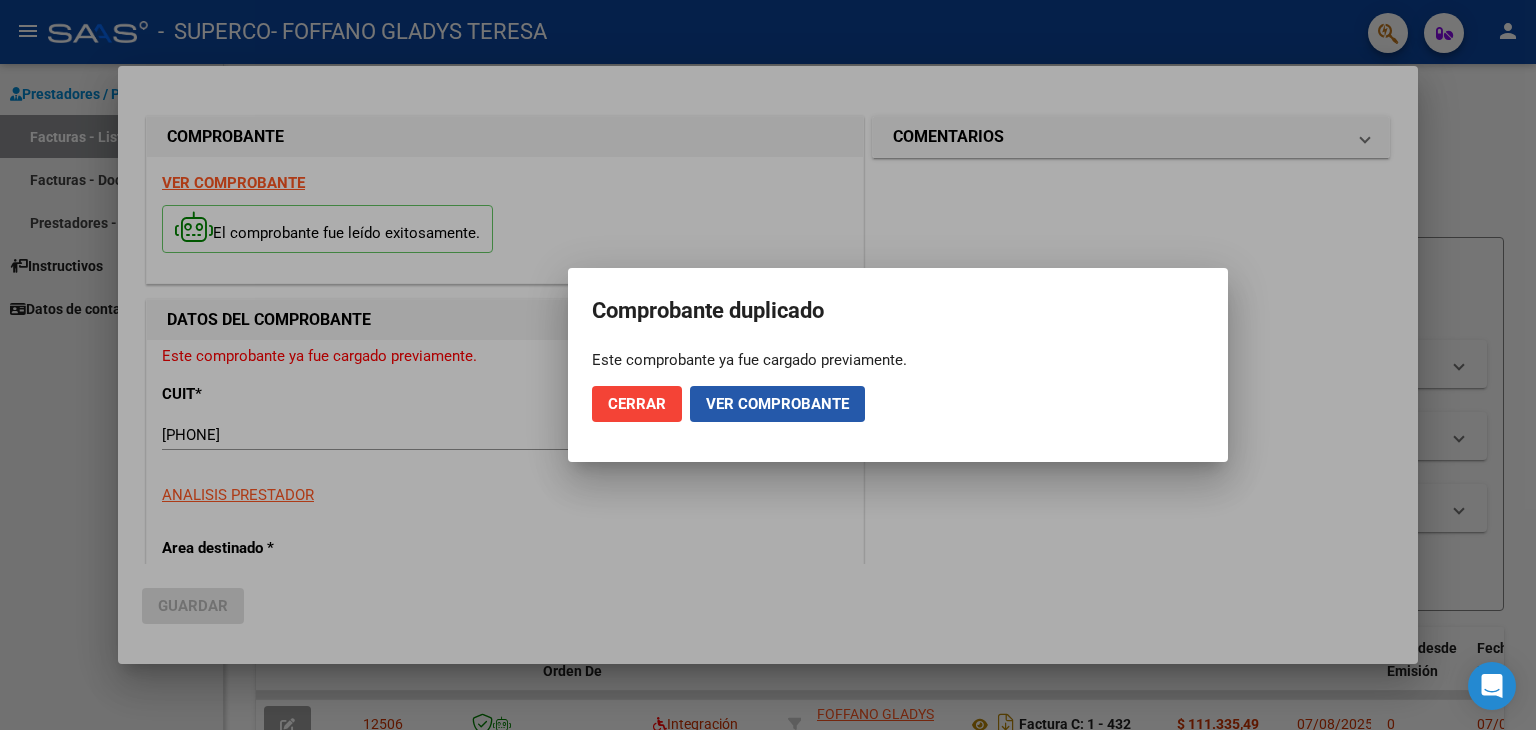 click on "Ver comprobante" 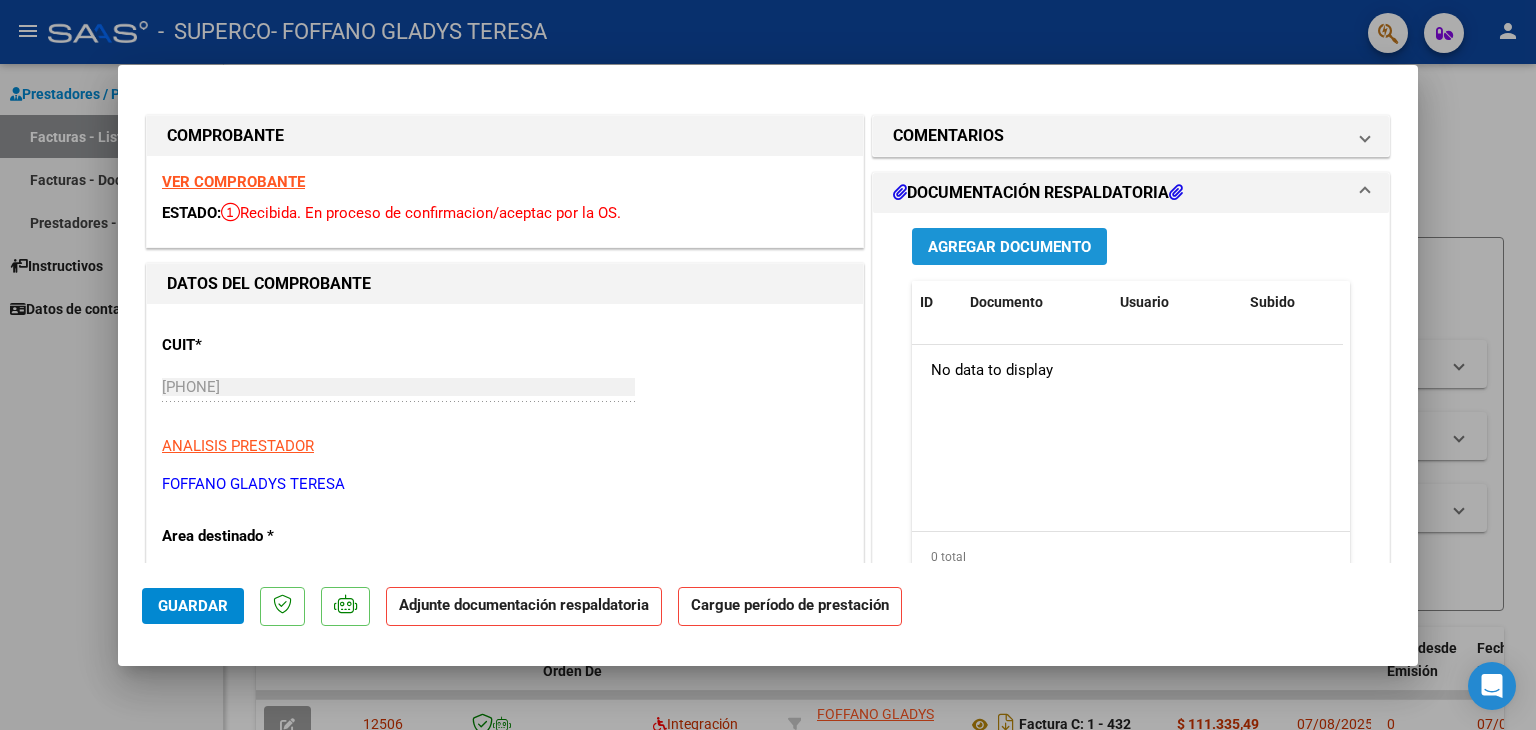 click on "Agregar Documento" at bounding box center (1009, 247) 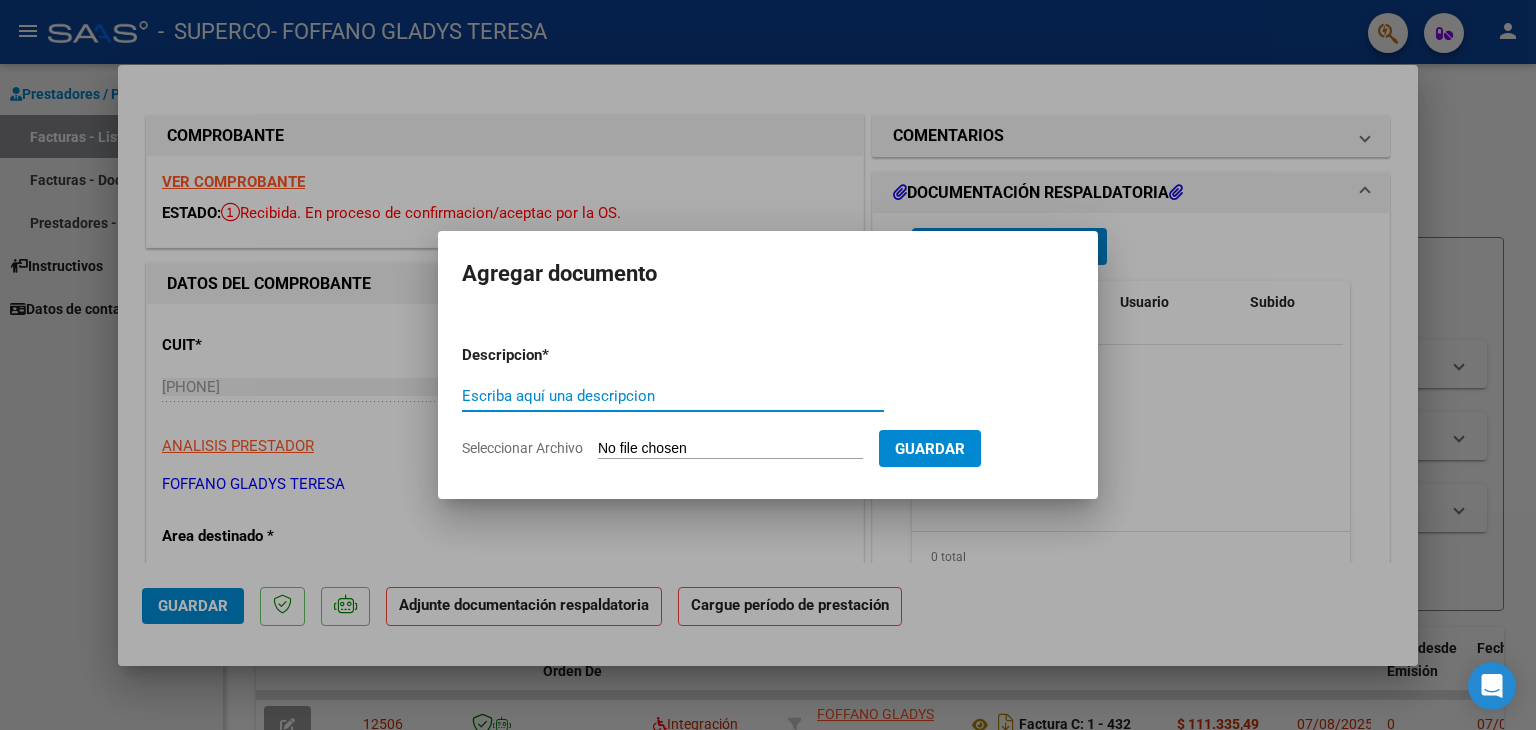 click on "Escriba aquí una descripcion" at bounding box center (673, 396) 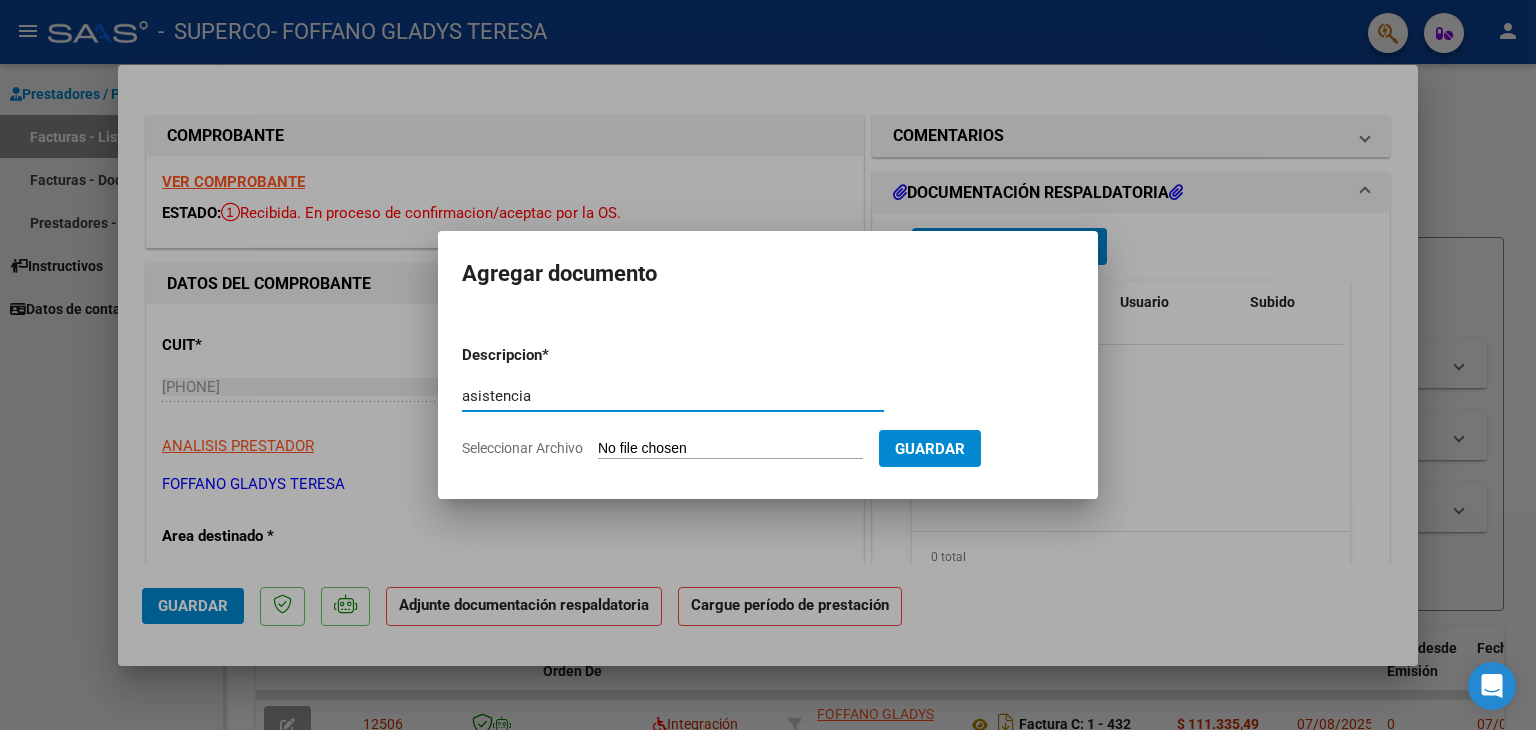 type on "asistencia" 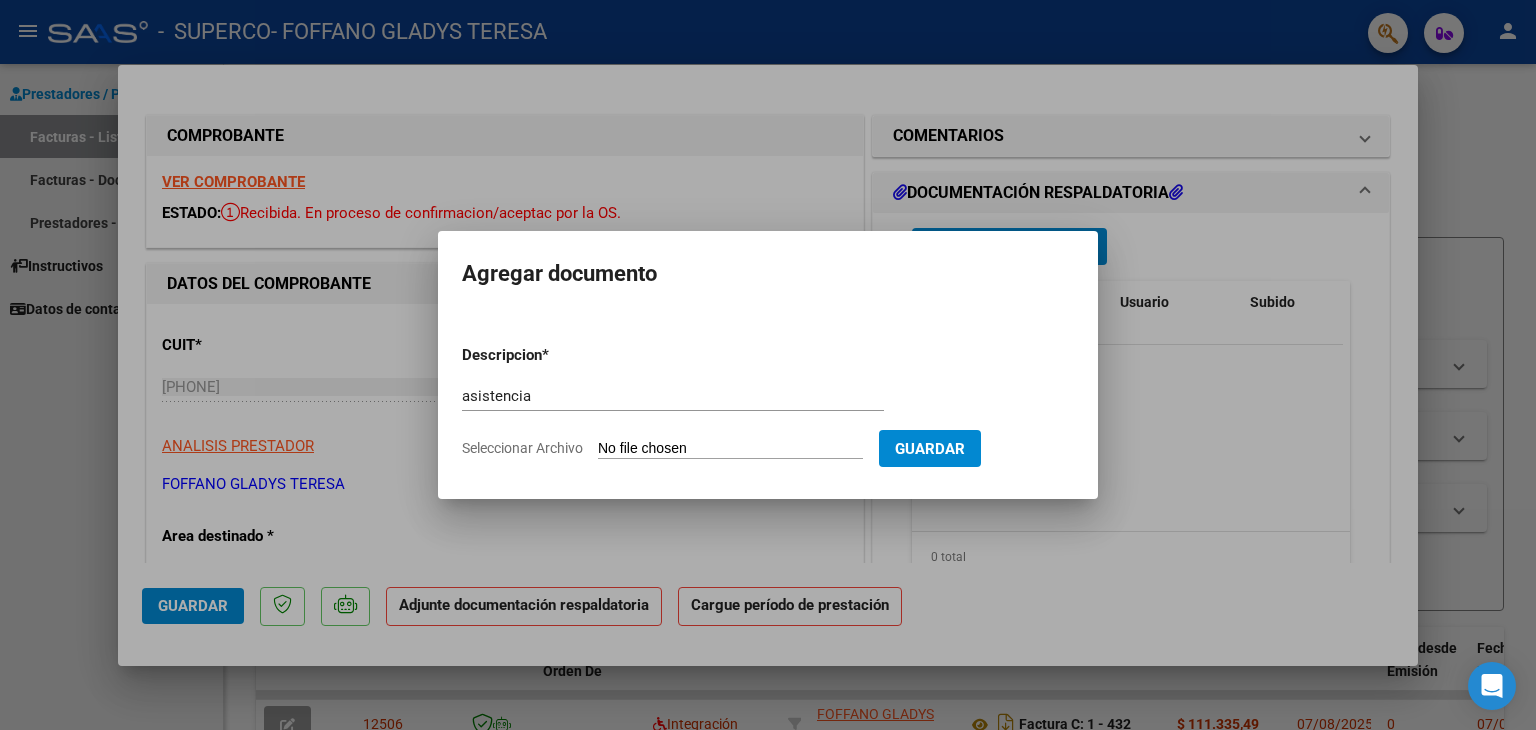 click on "Seleccionar Archivo" at bounding box center (730, 449) 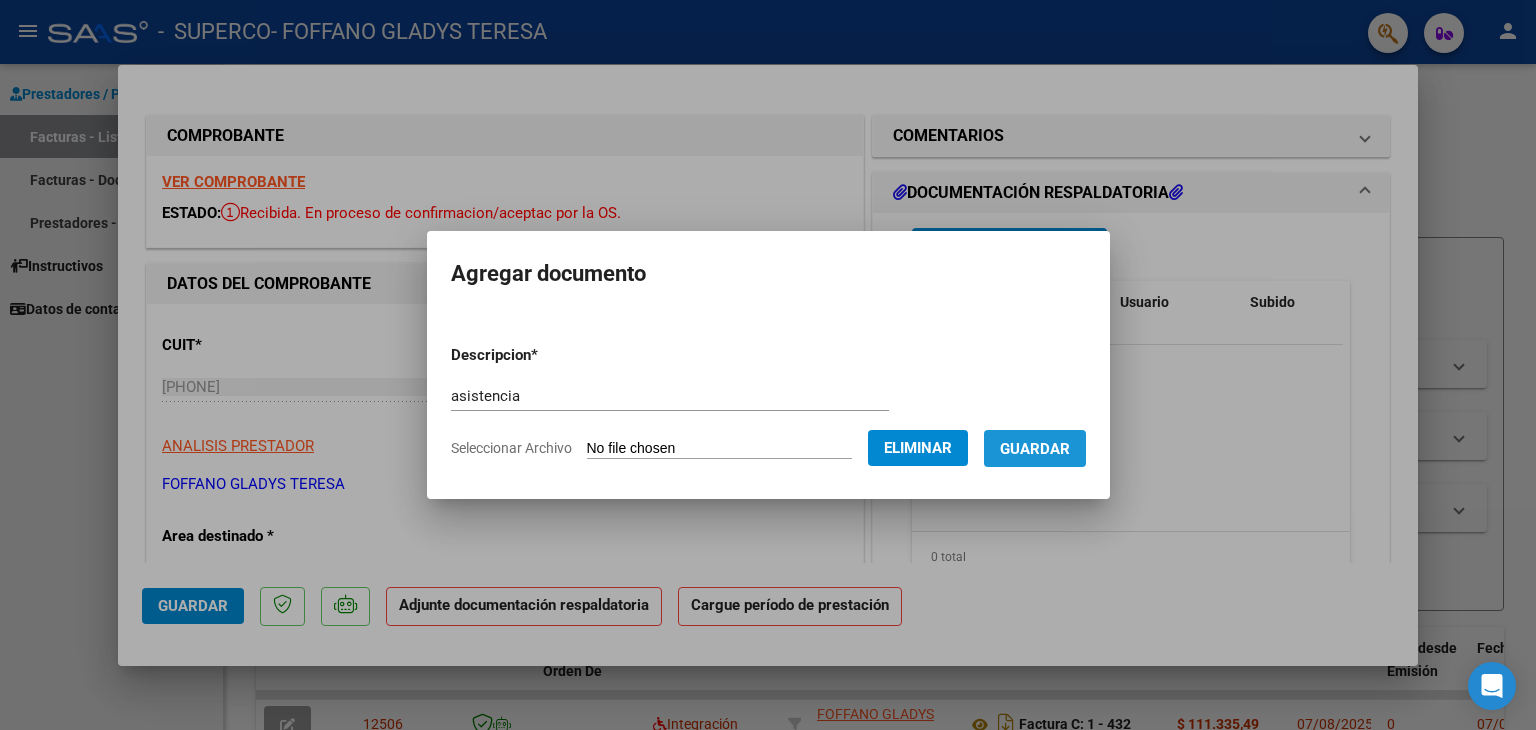 click on "Guardar" at bounding box center [1035, 449] 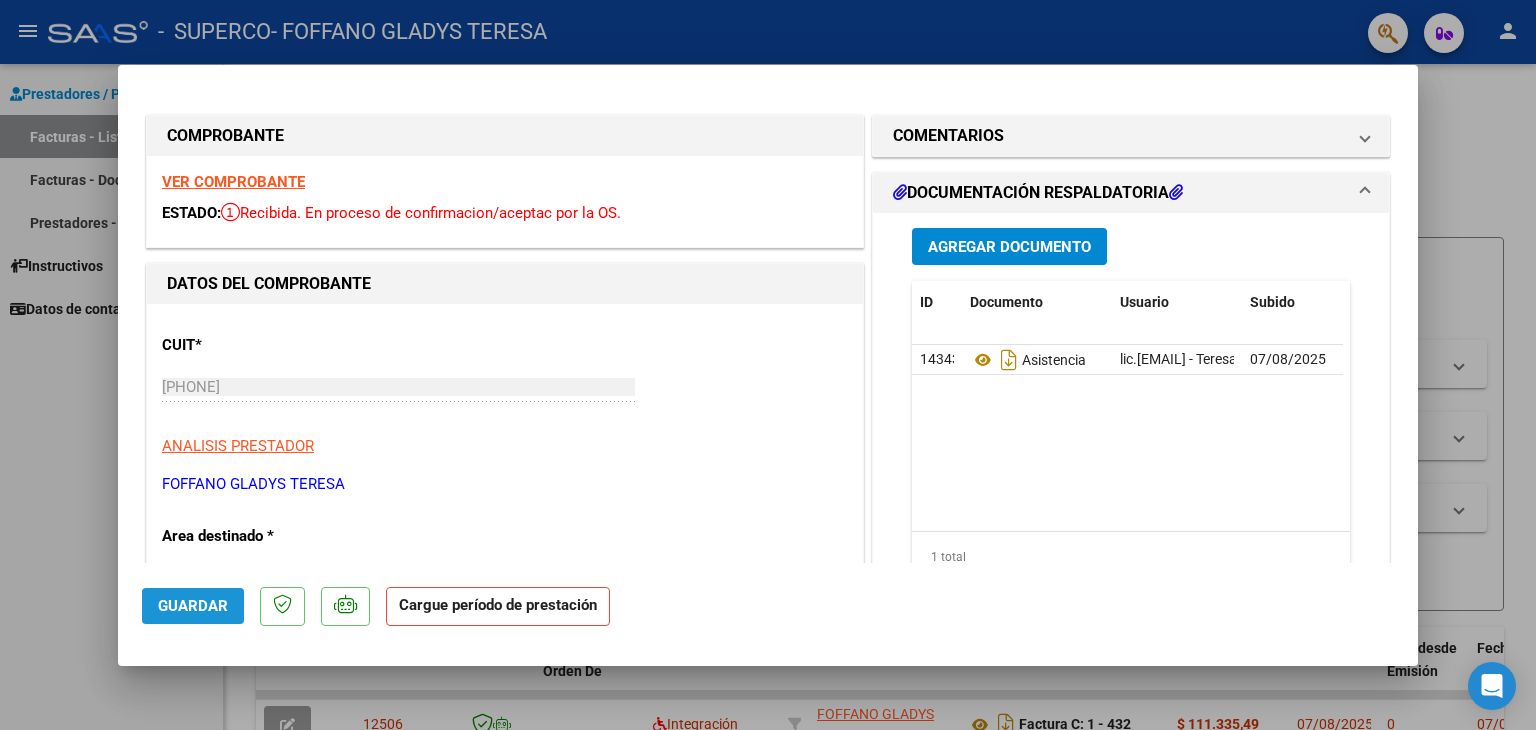 click on "Guardar" 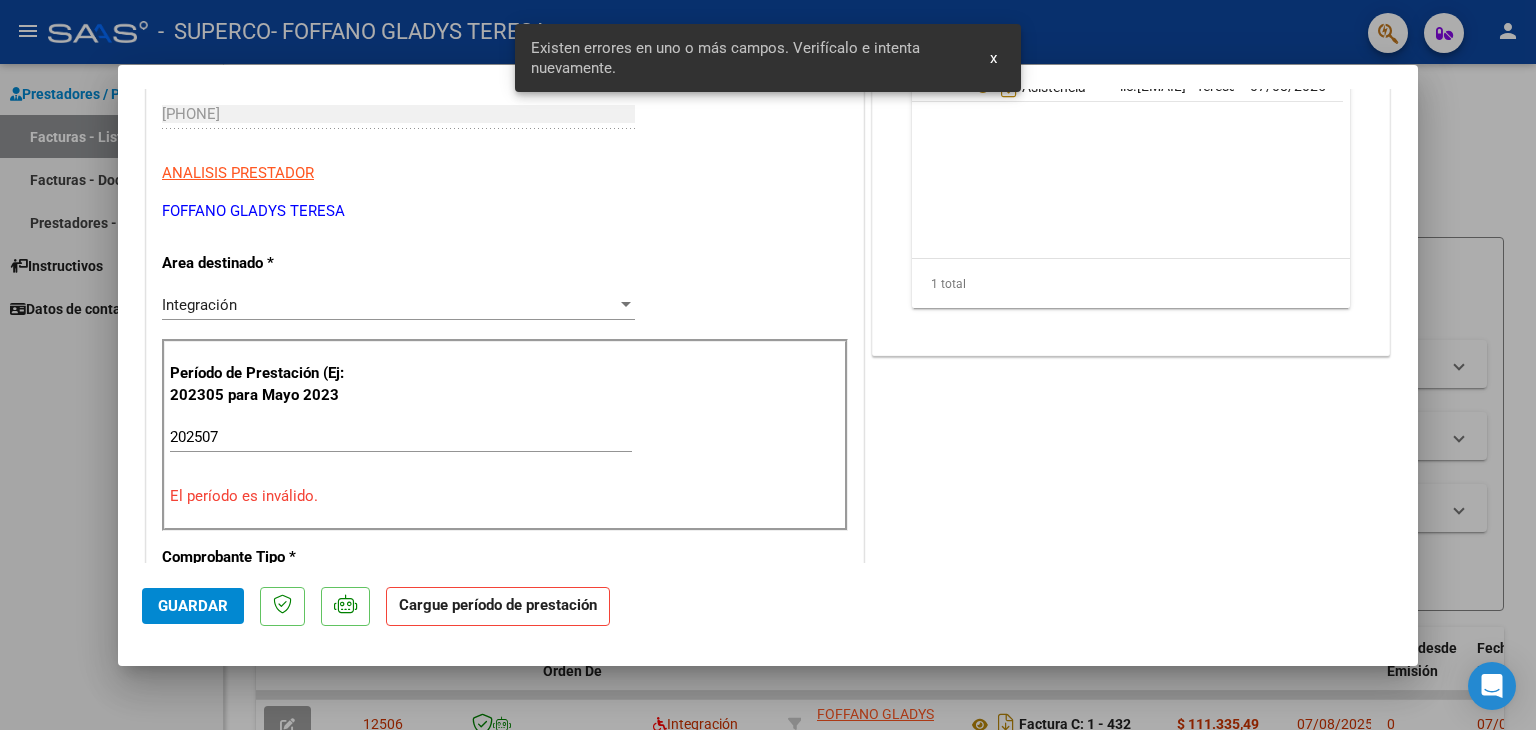 scroll, scrollTop: 362, scrollLeft: 0, axis: vertical 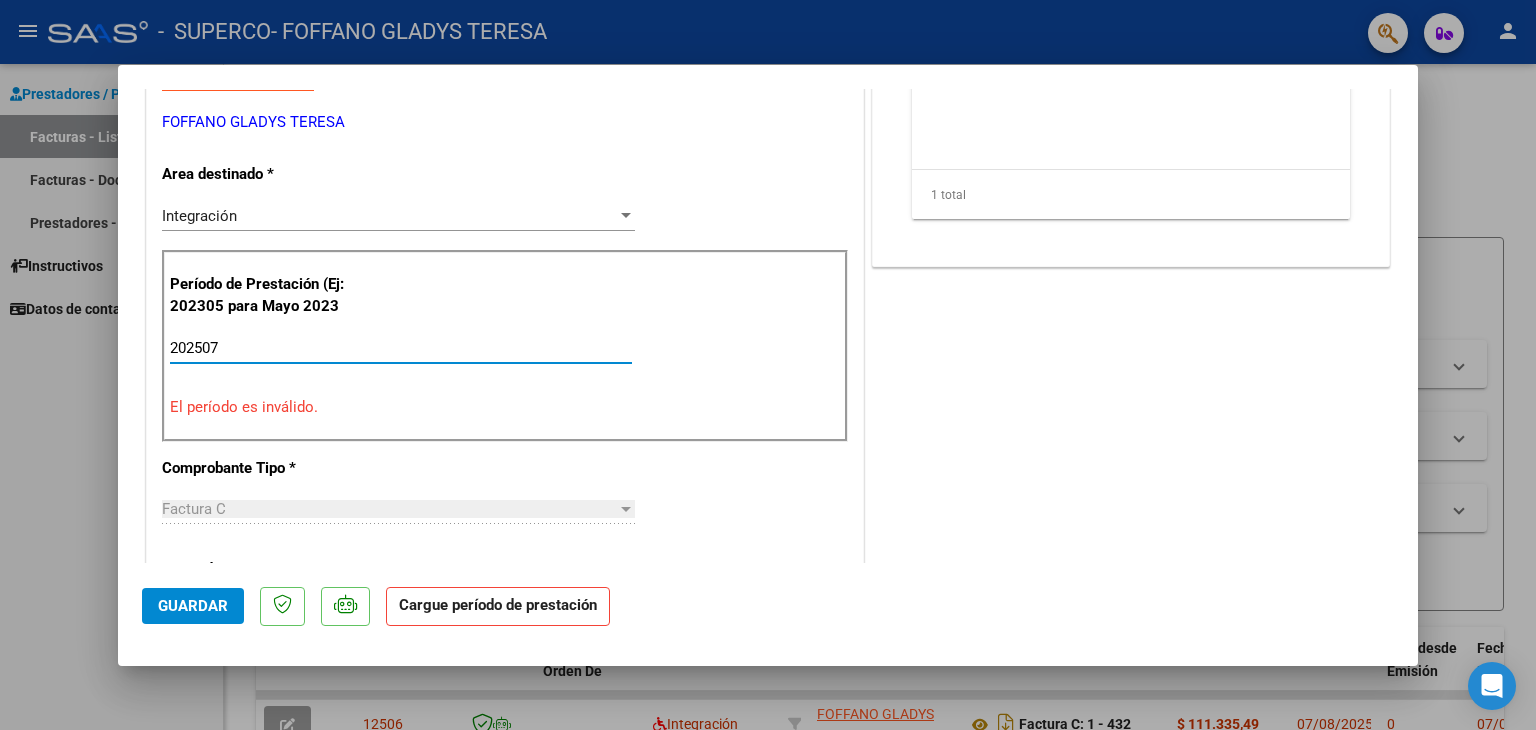 drag, startPoint x: 222, startPoint y: 342, endPoint x: 170, endPoint y: 336, distance: 52.34501 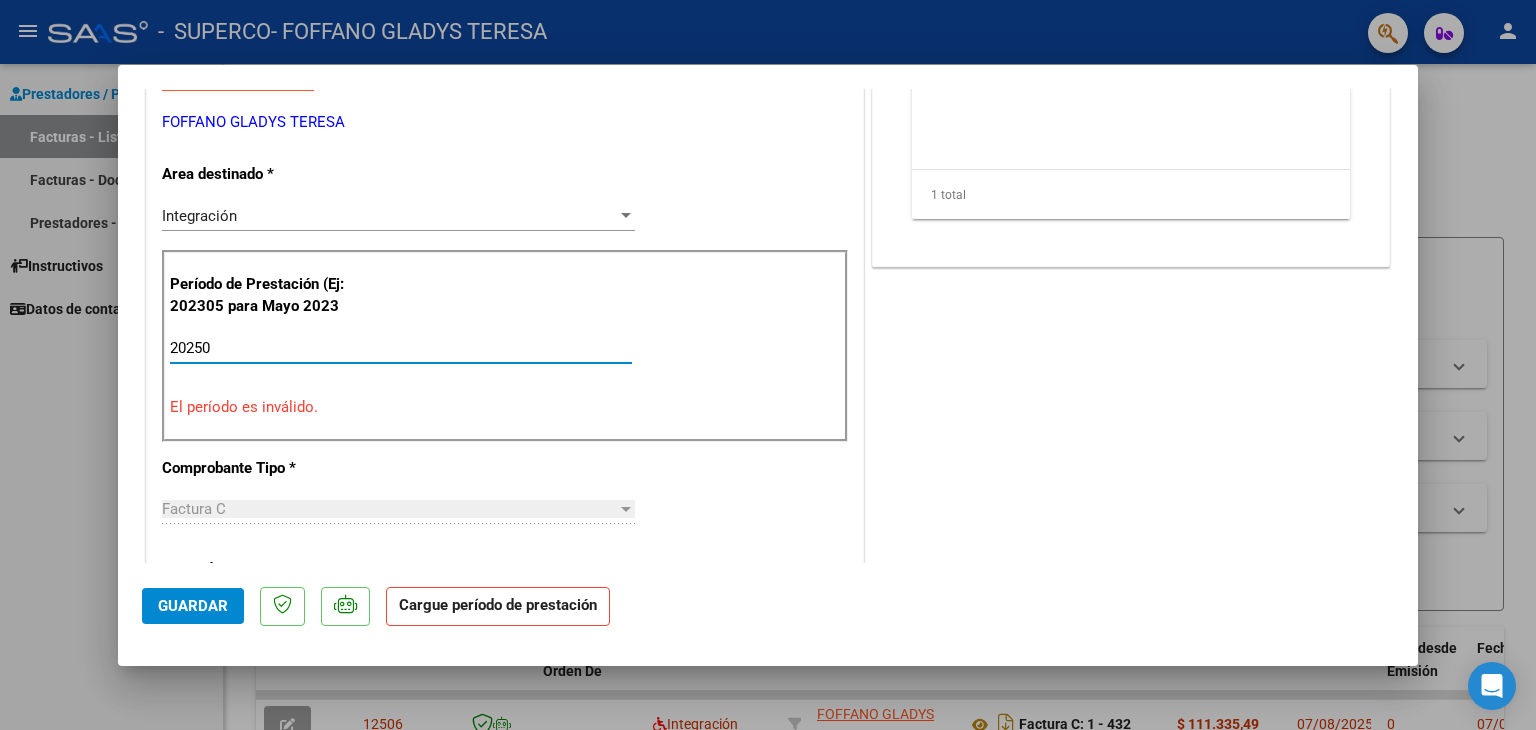 type on "202507" 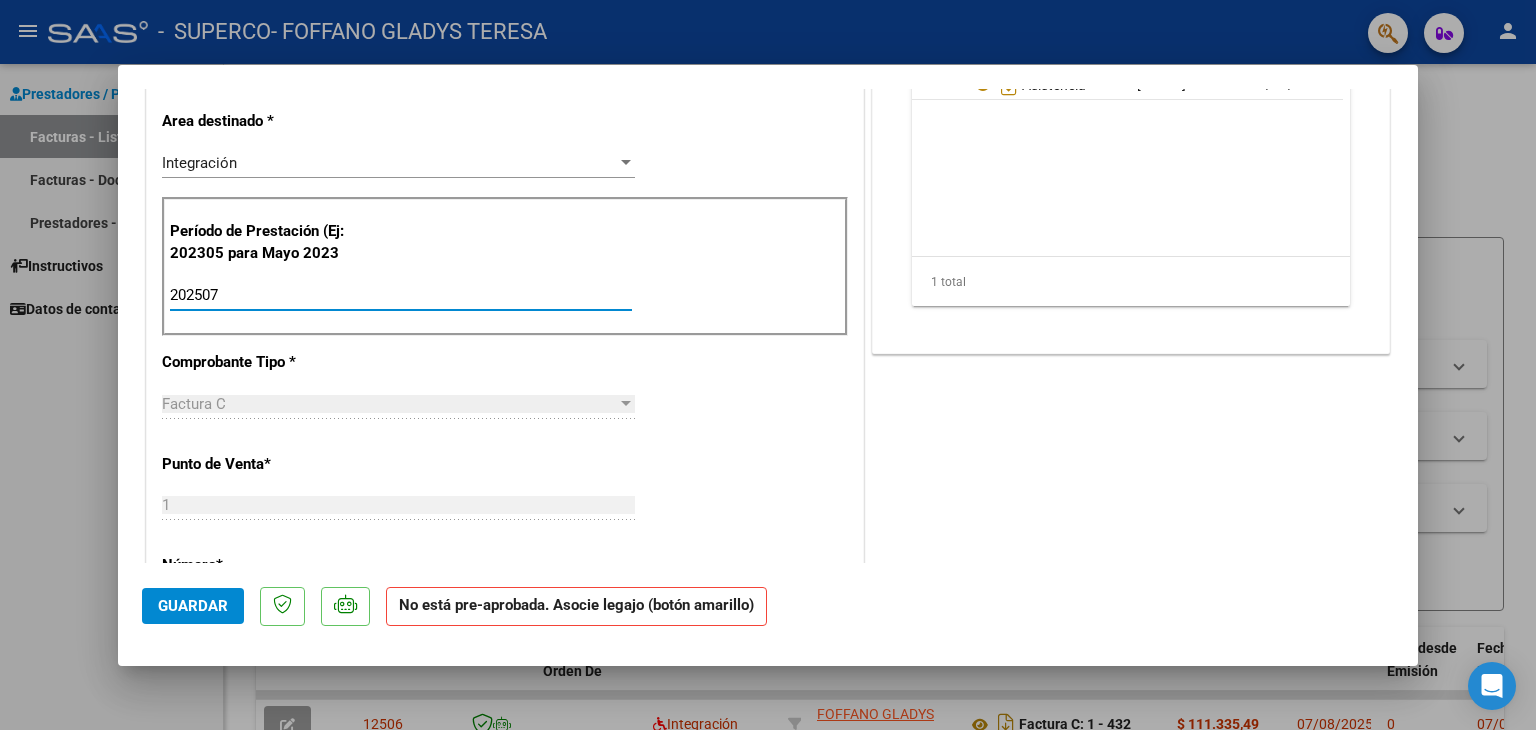 scroll, scrollTop: 462, scrollLeft: 0, axis: vertical 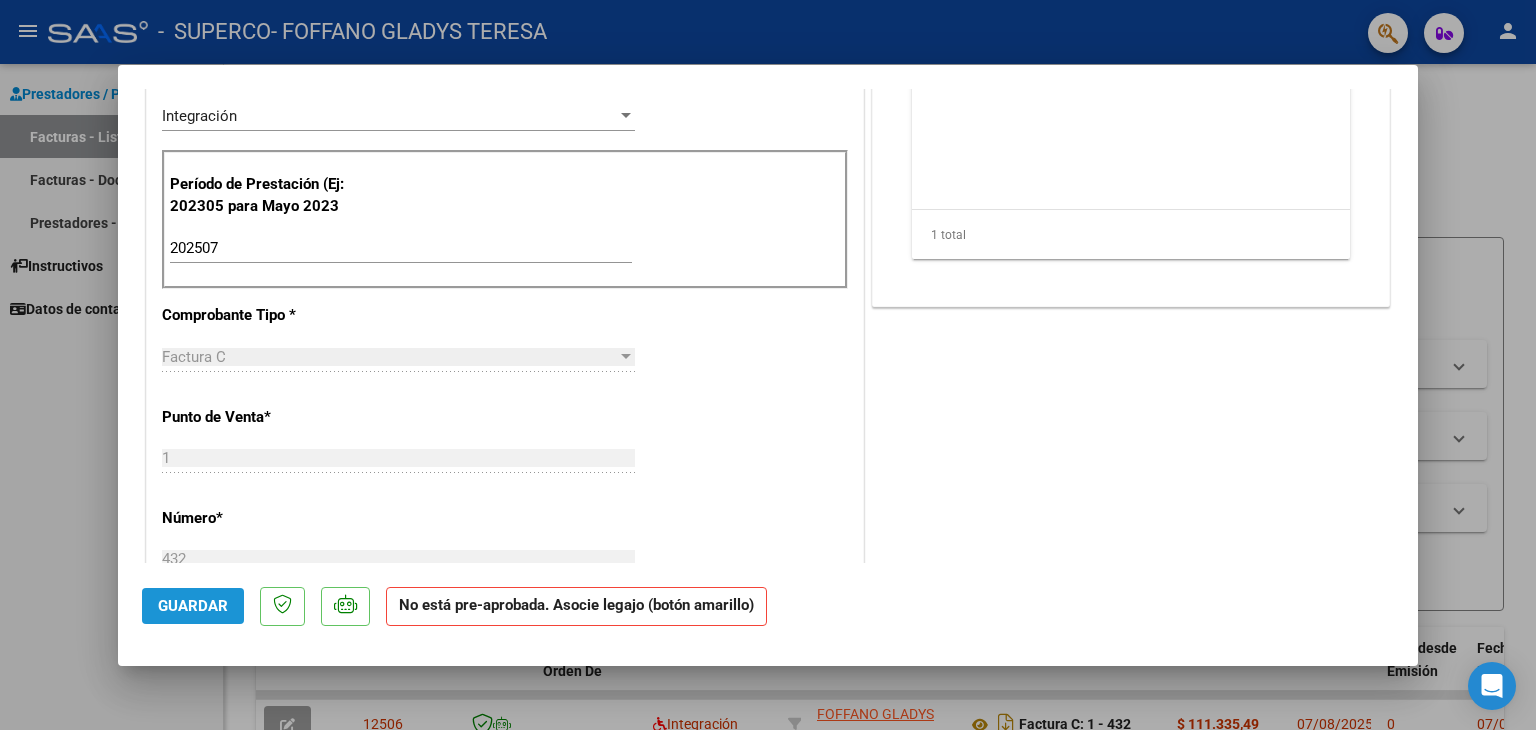 click on "Guardar" 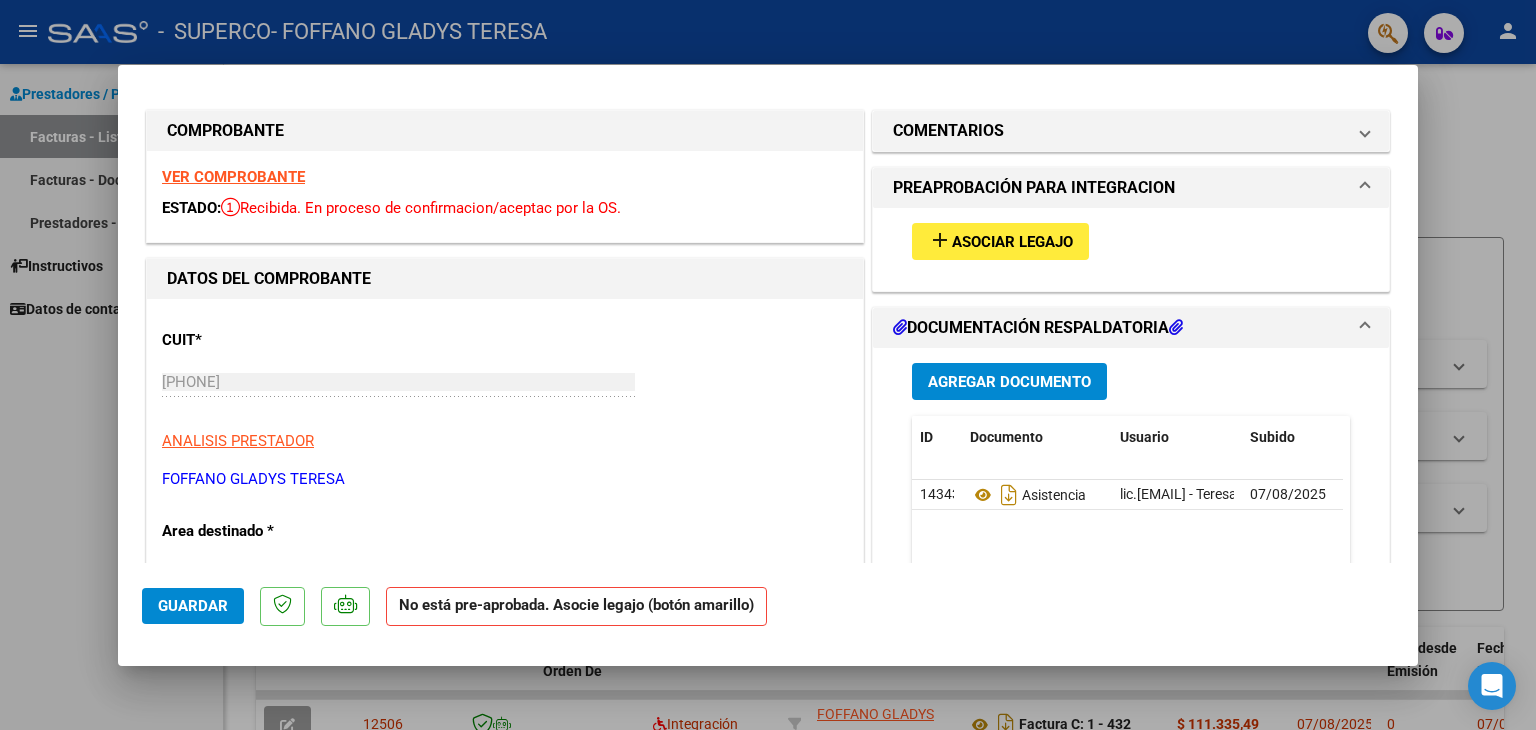 scroll, scrollTop: 0, scrollLeft: 0, axis: both 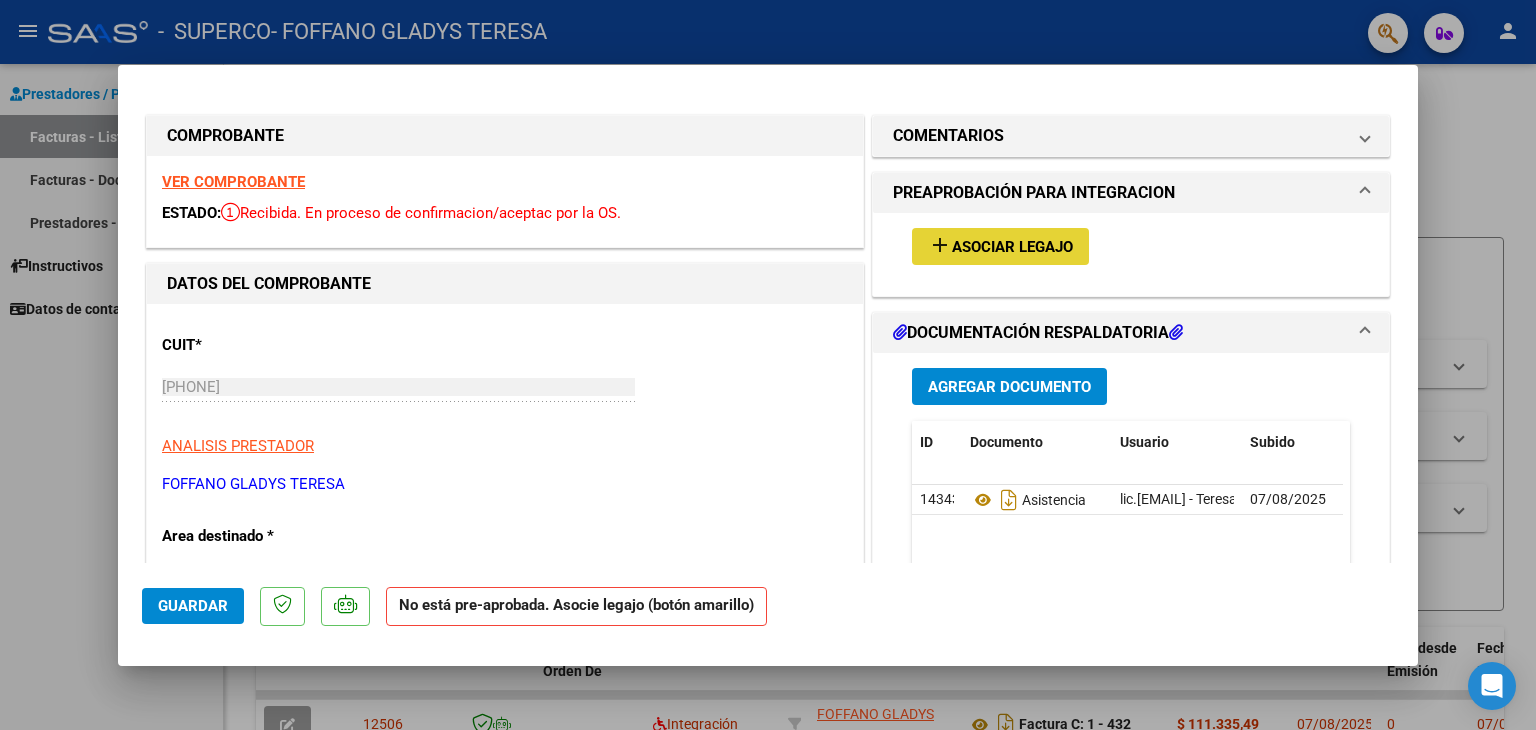 click on "Asociar Legajo" at bounding box center [1012, 247] 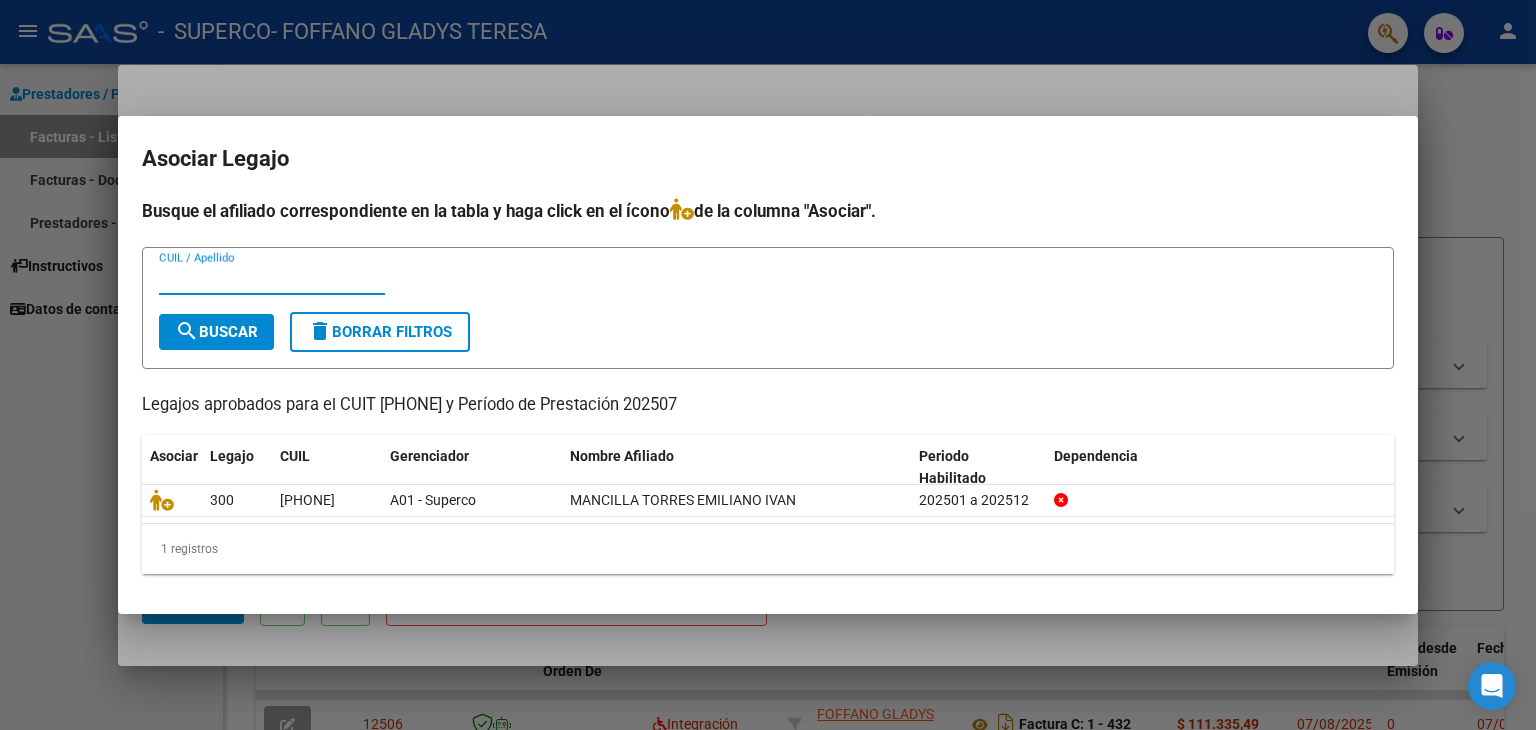 click on "CUIL / Apellido" at bounding box center (272, 279) 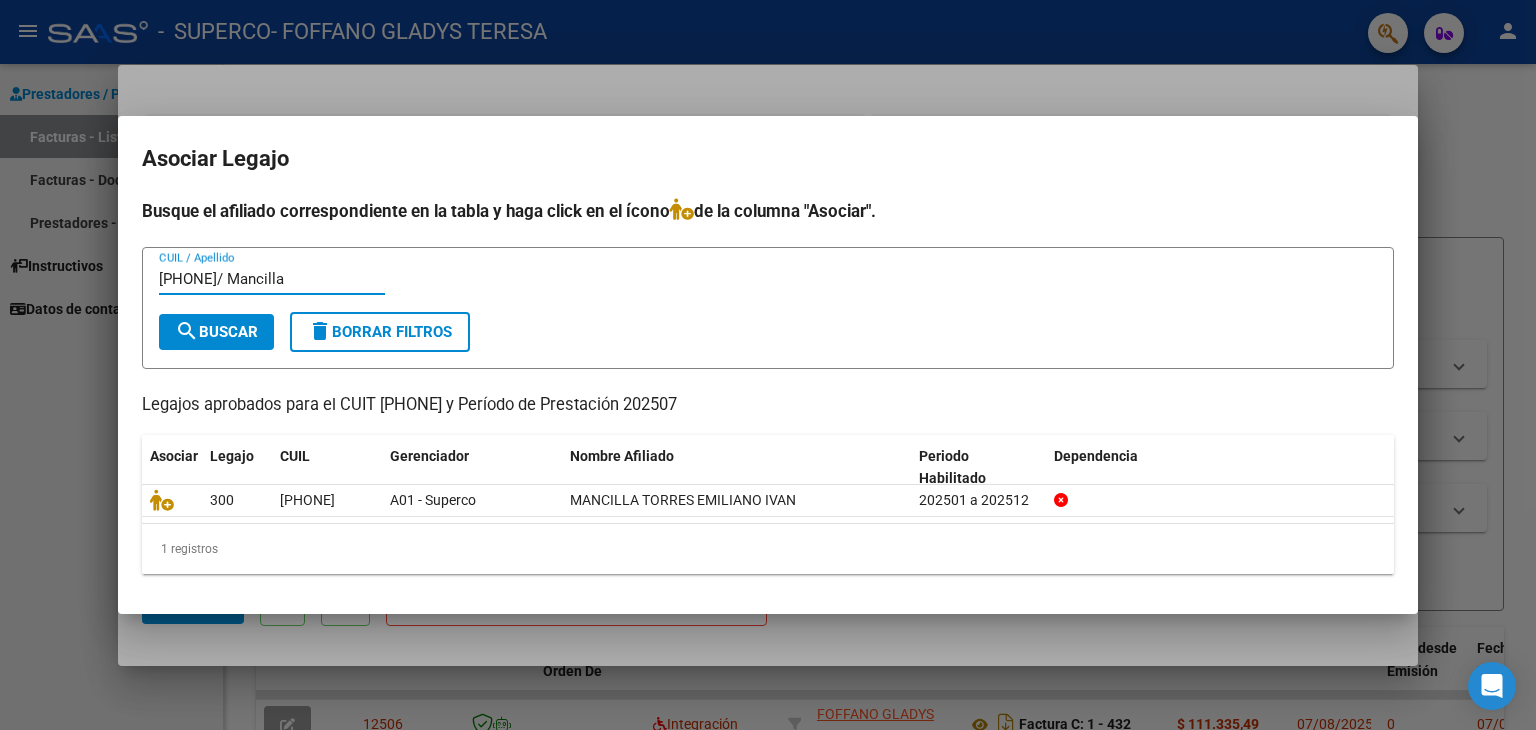 type on "[PHONE]/ Mancilla" 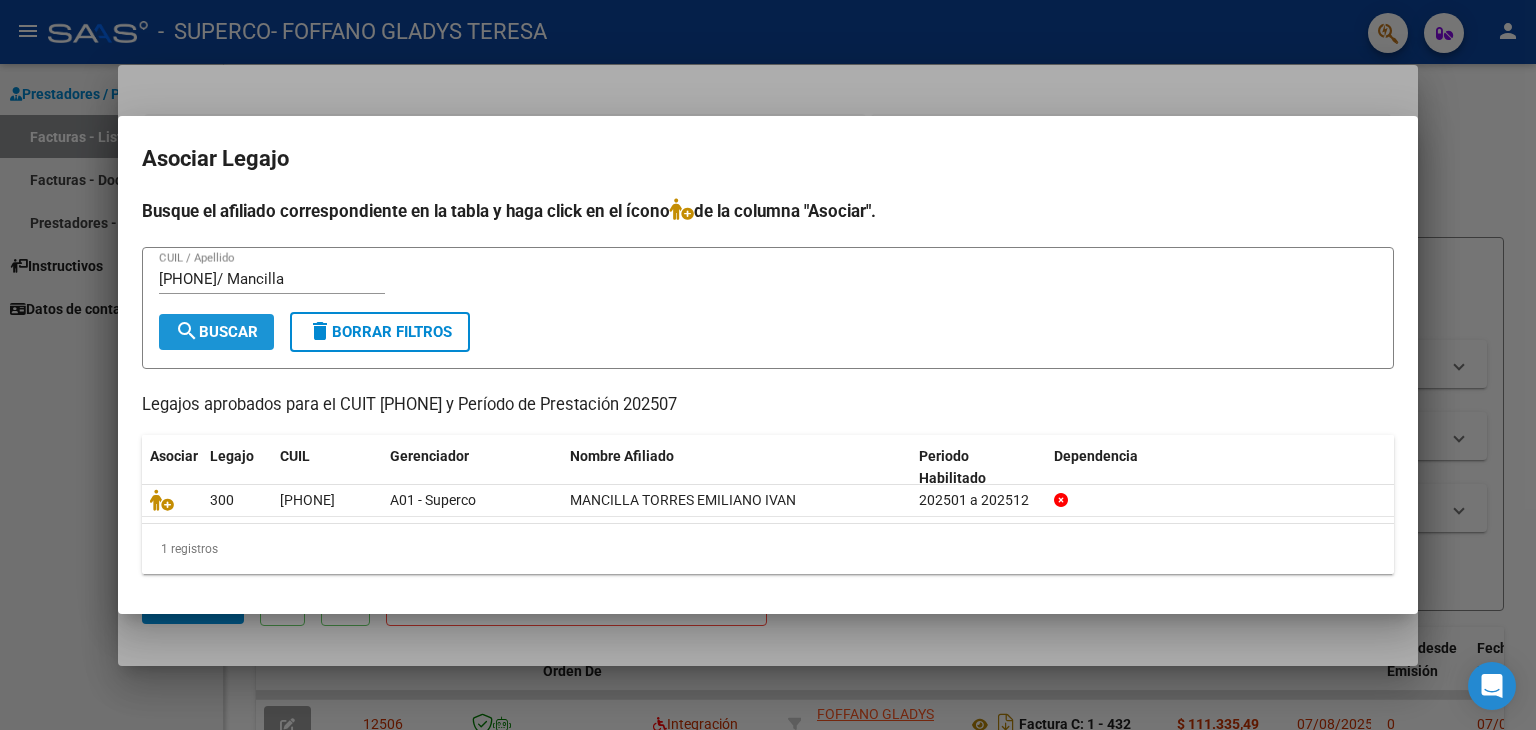 click on "search  Buscar" at bounding box center (216, 332) 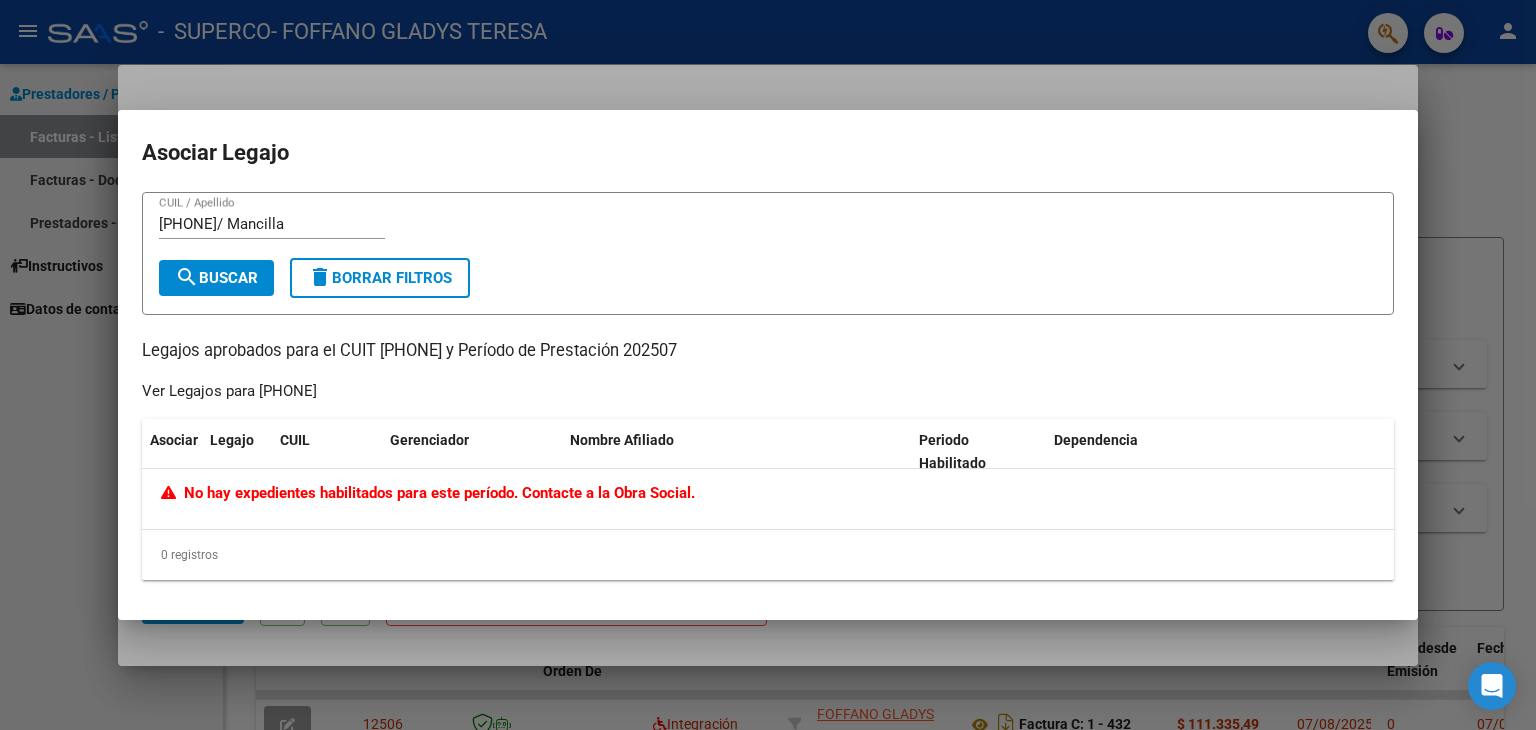 click on "Ver Legajos para [PHONE]" 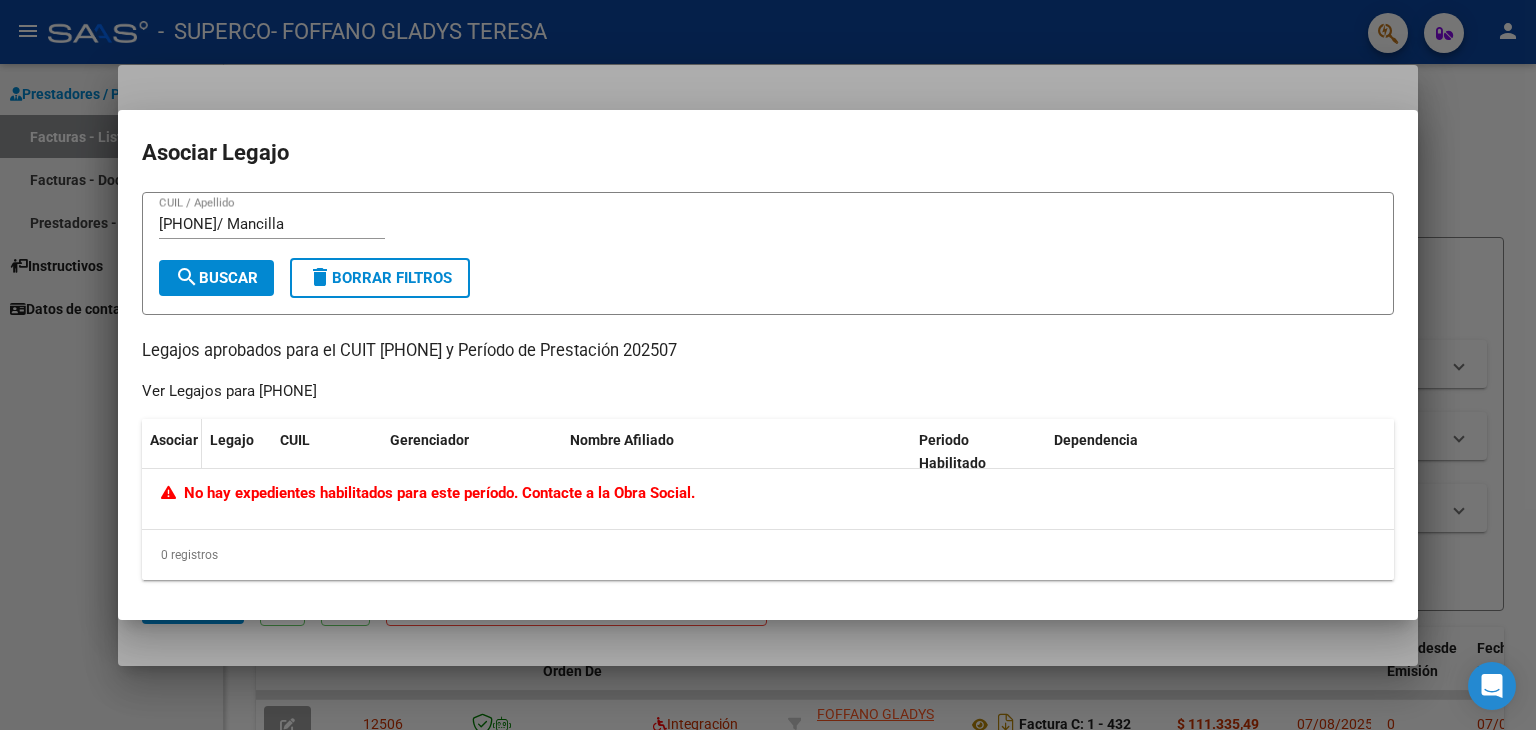 click on "Asociar" 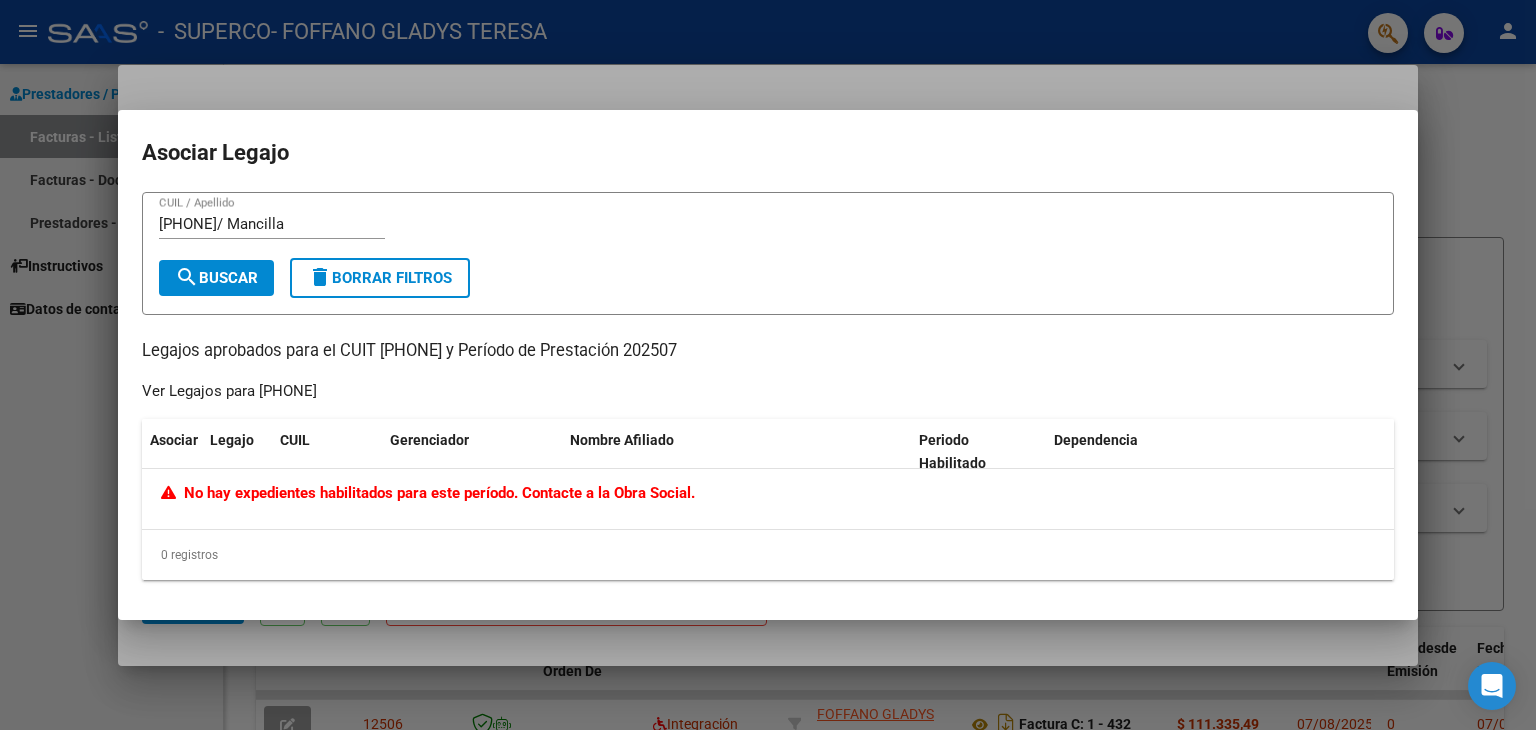 click at bounding box center [768, 365] 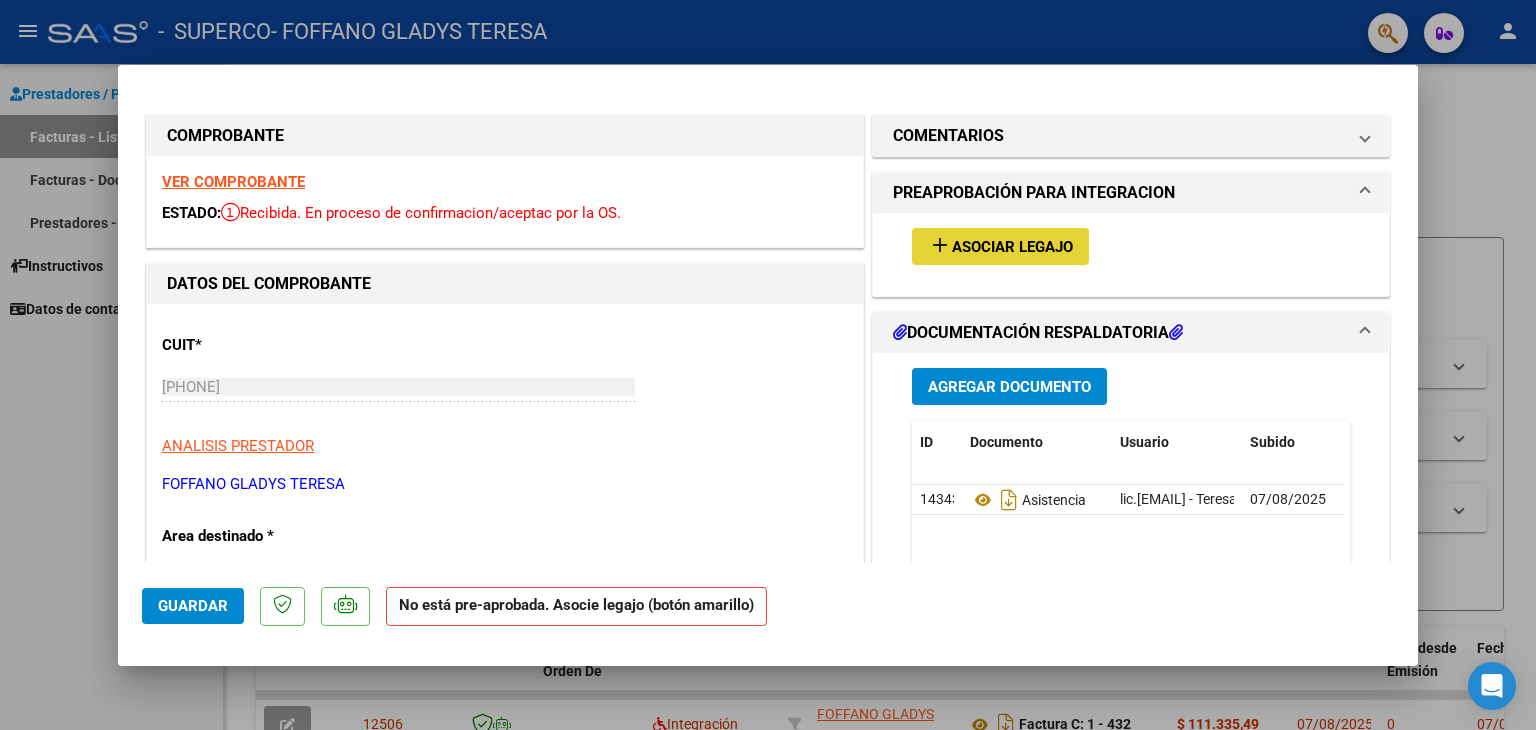 click on "Asociar Legajo" at bounding box center (1012, 247) 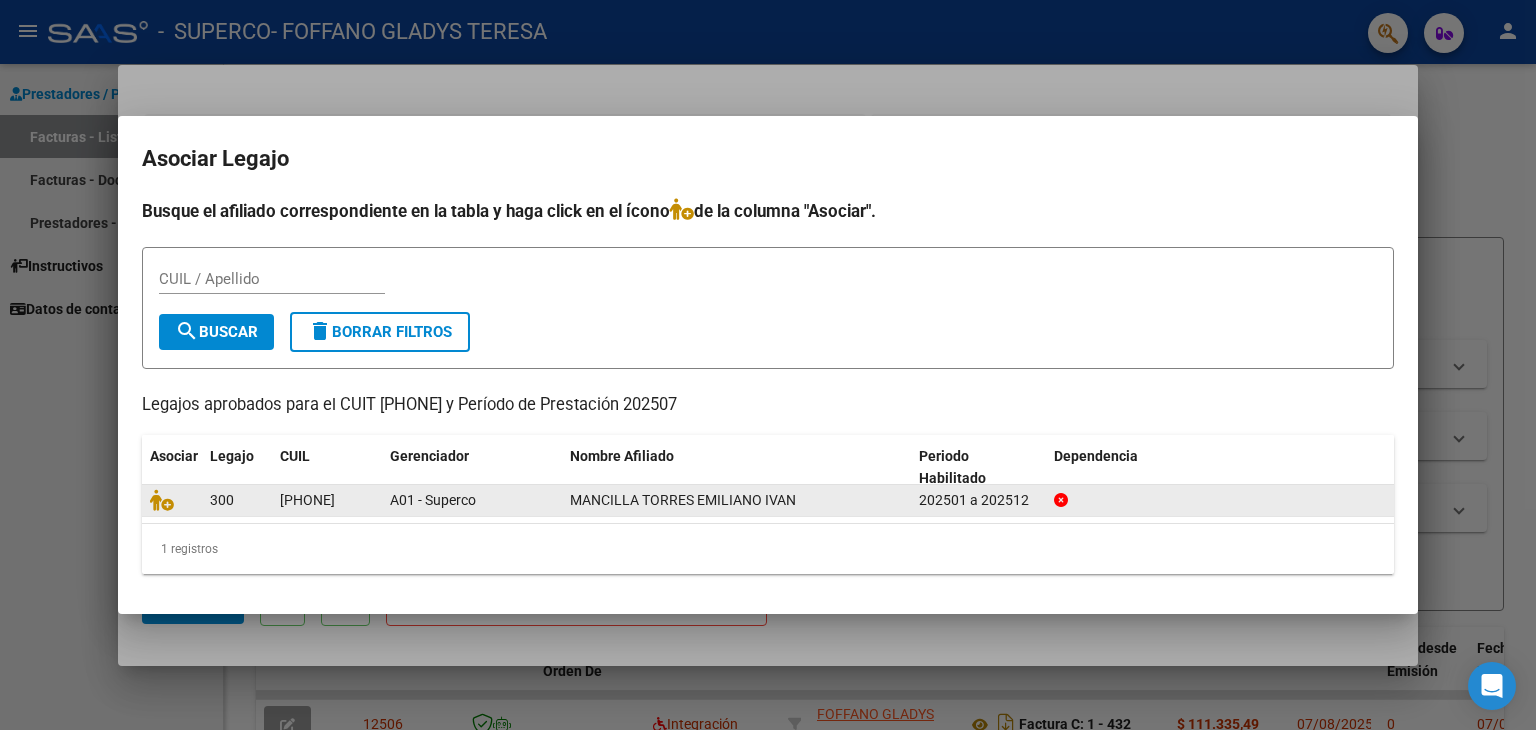 drag, startPoint x: 366, startPoint y: 500, endPoint x: 283, endPoint y: 498, distance: 83.02409 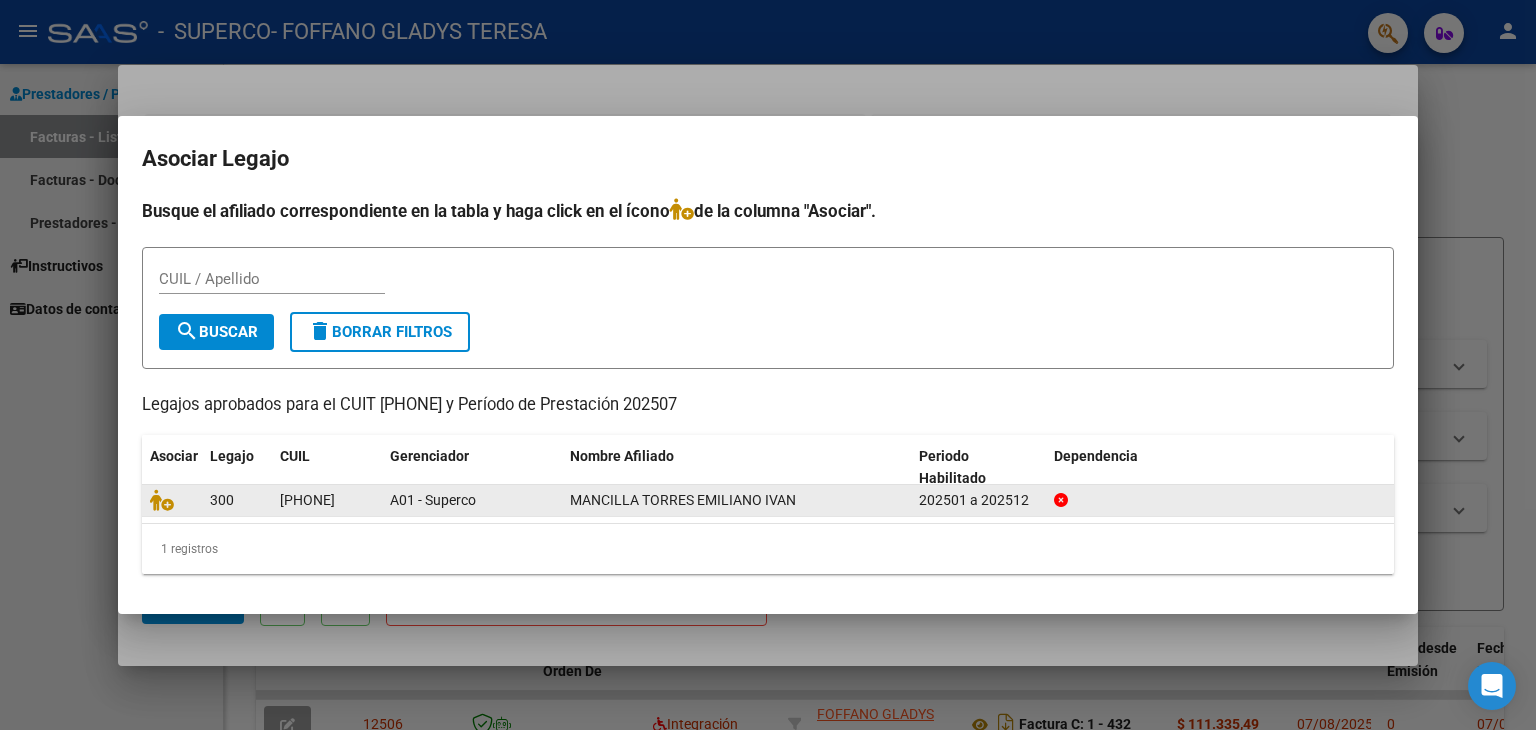 copy on "[PHONE]" 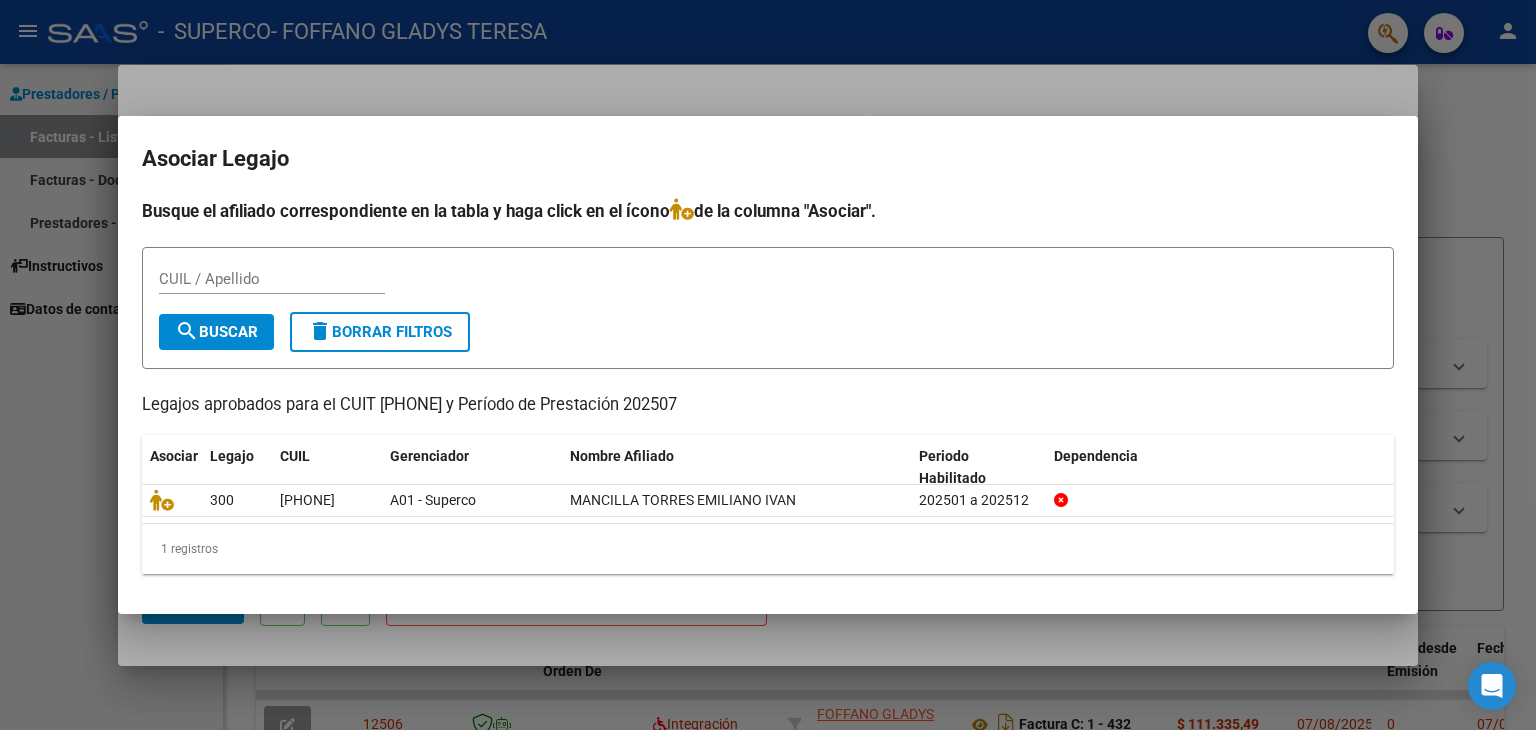 click on "CUIL / Apellido" at bounding box center [272, 279] 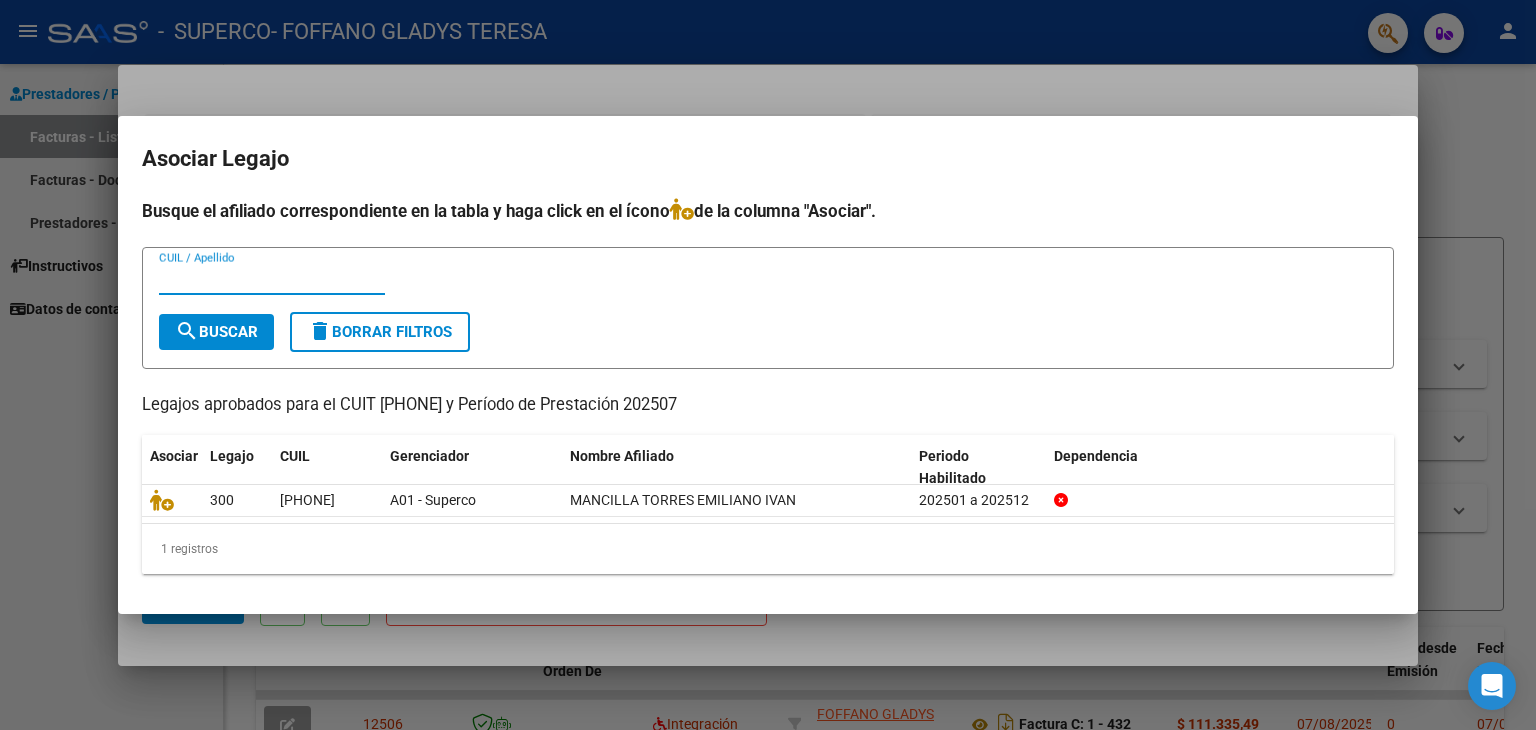 paste on "[PHONE]" 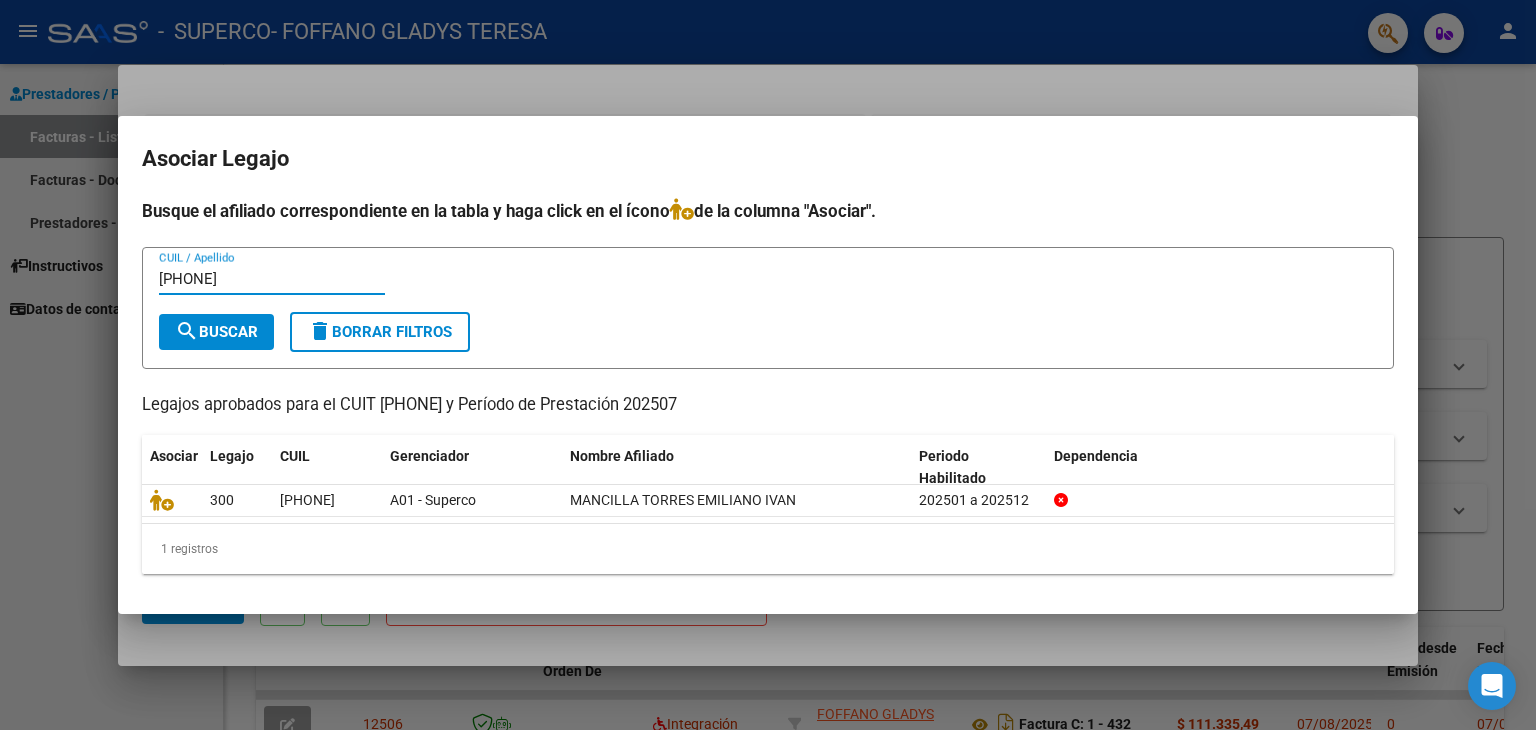 type on "[PHONE]" 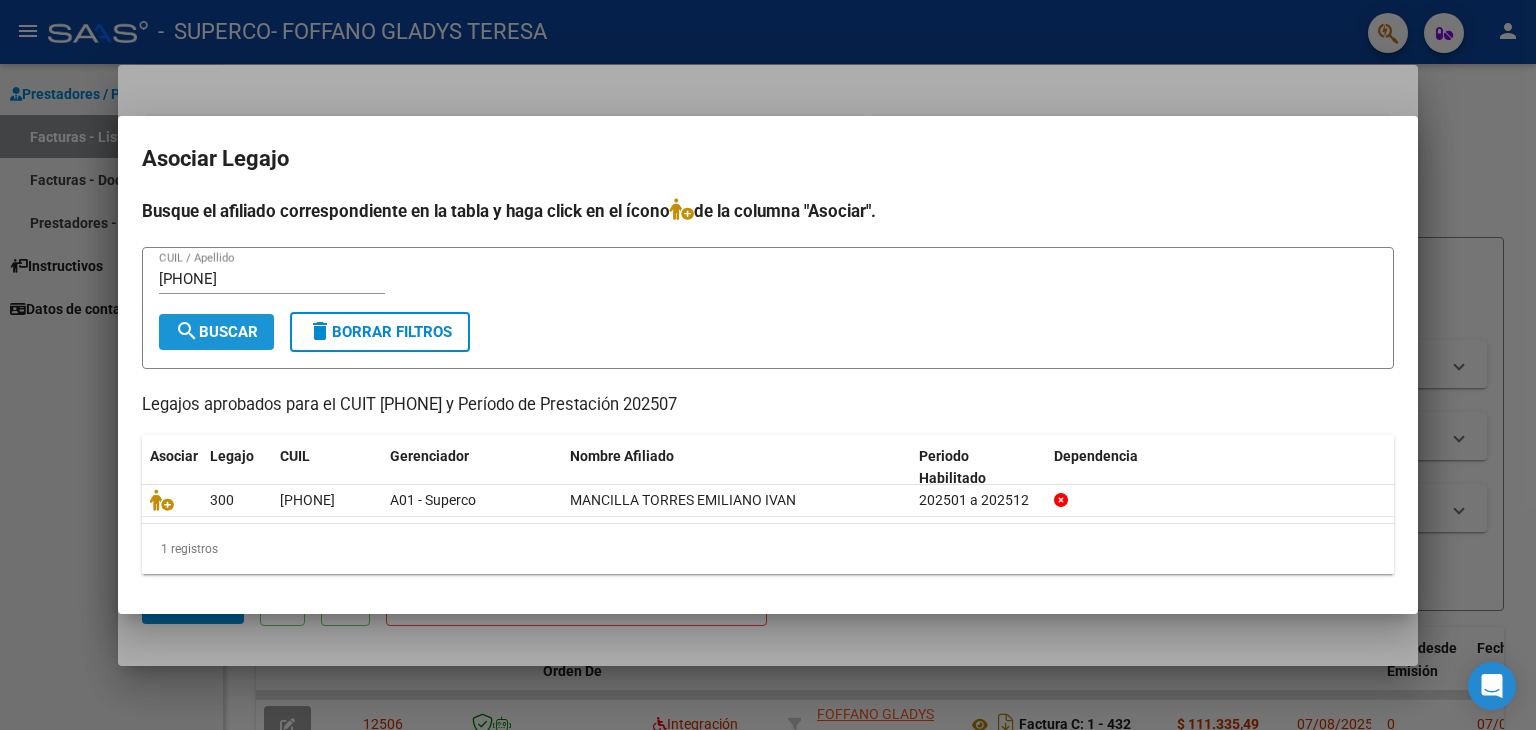 click on "search  Buscar" at bounding box center [216, 332] 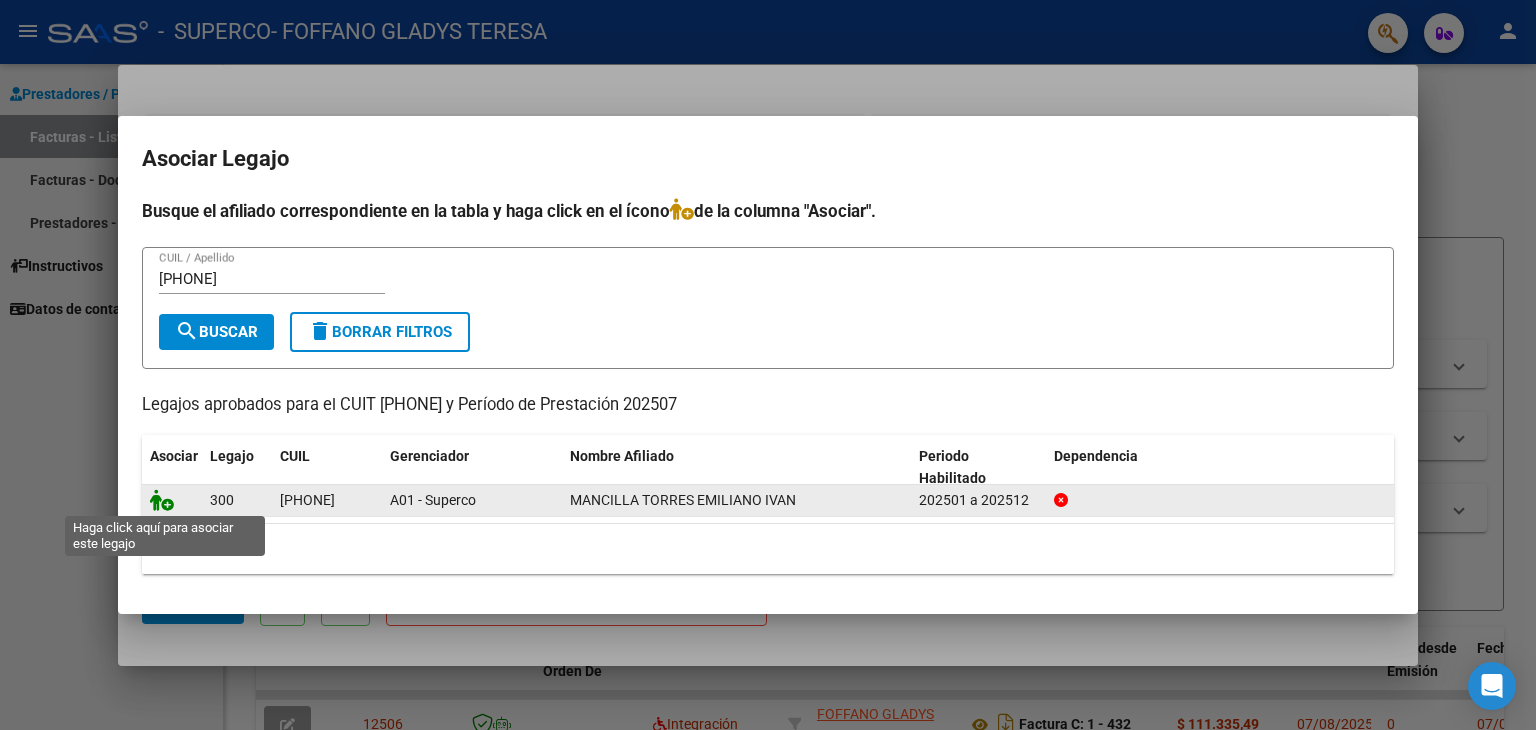 click 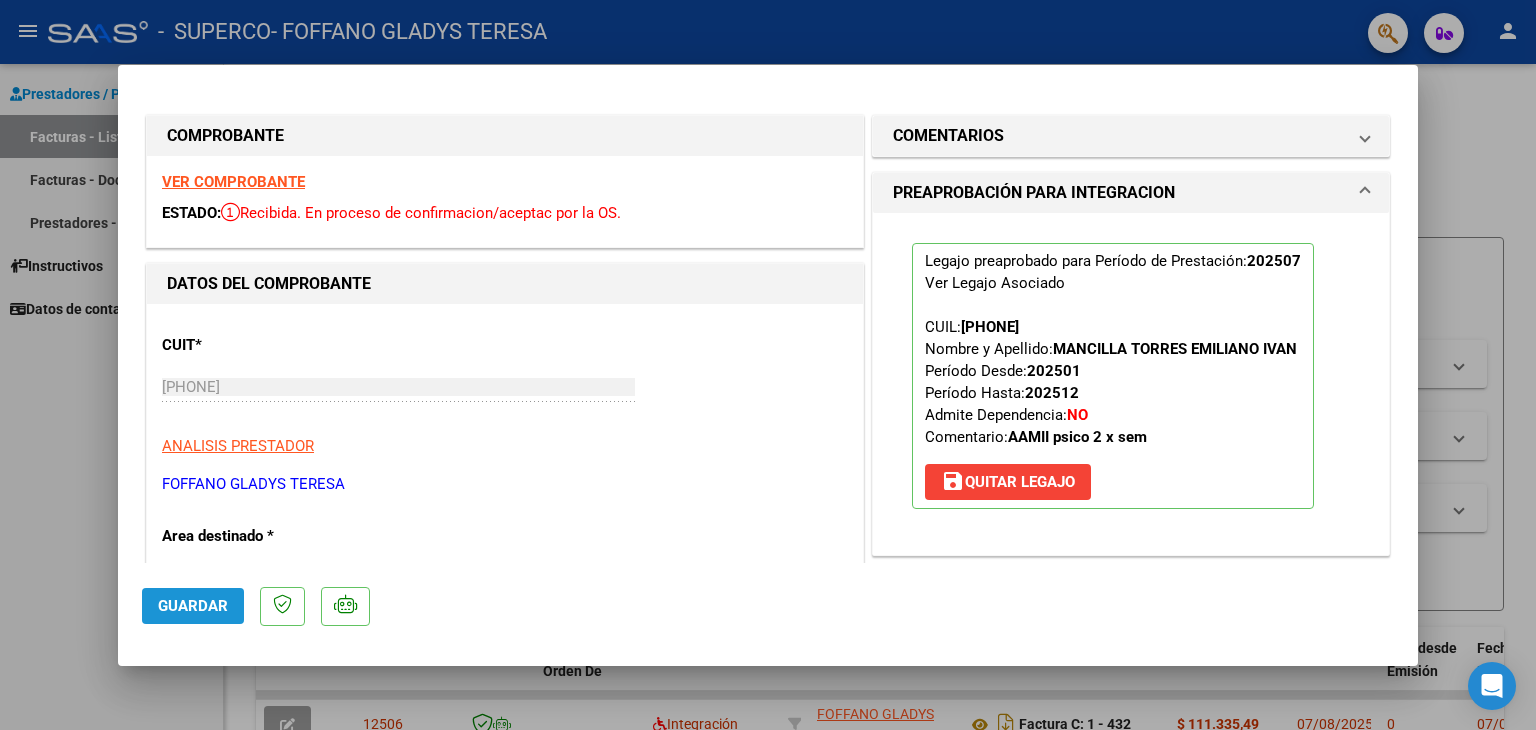 click on "Guardar" 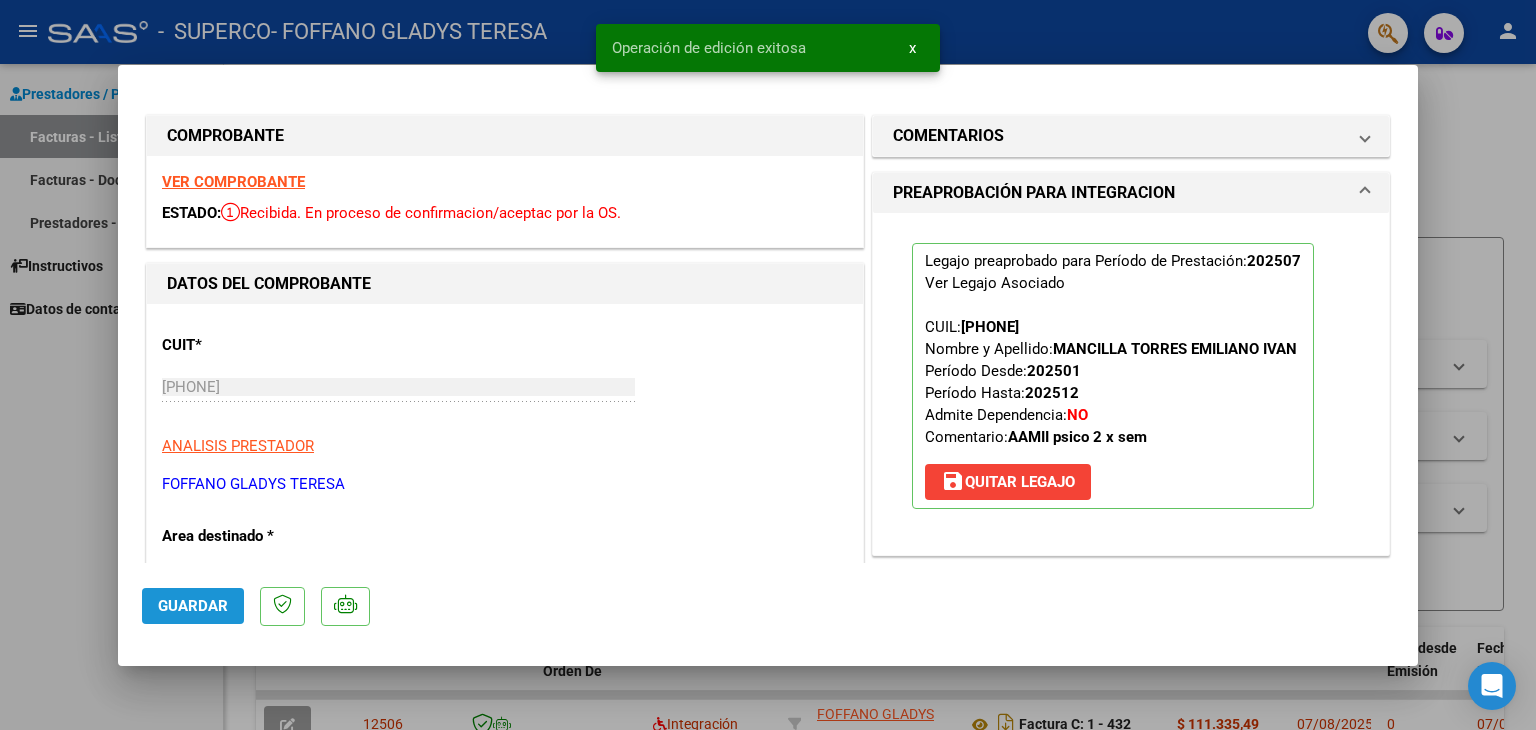 click on "Guardar" 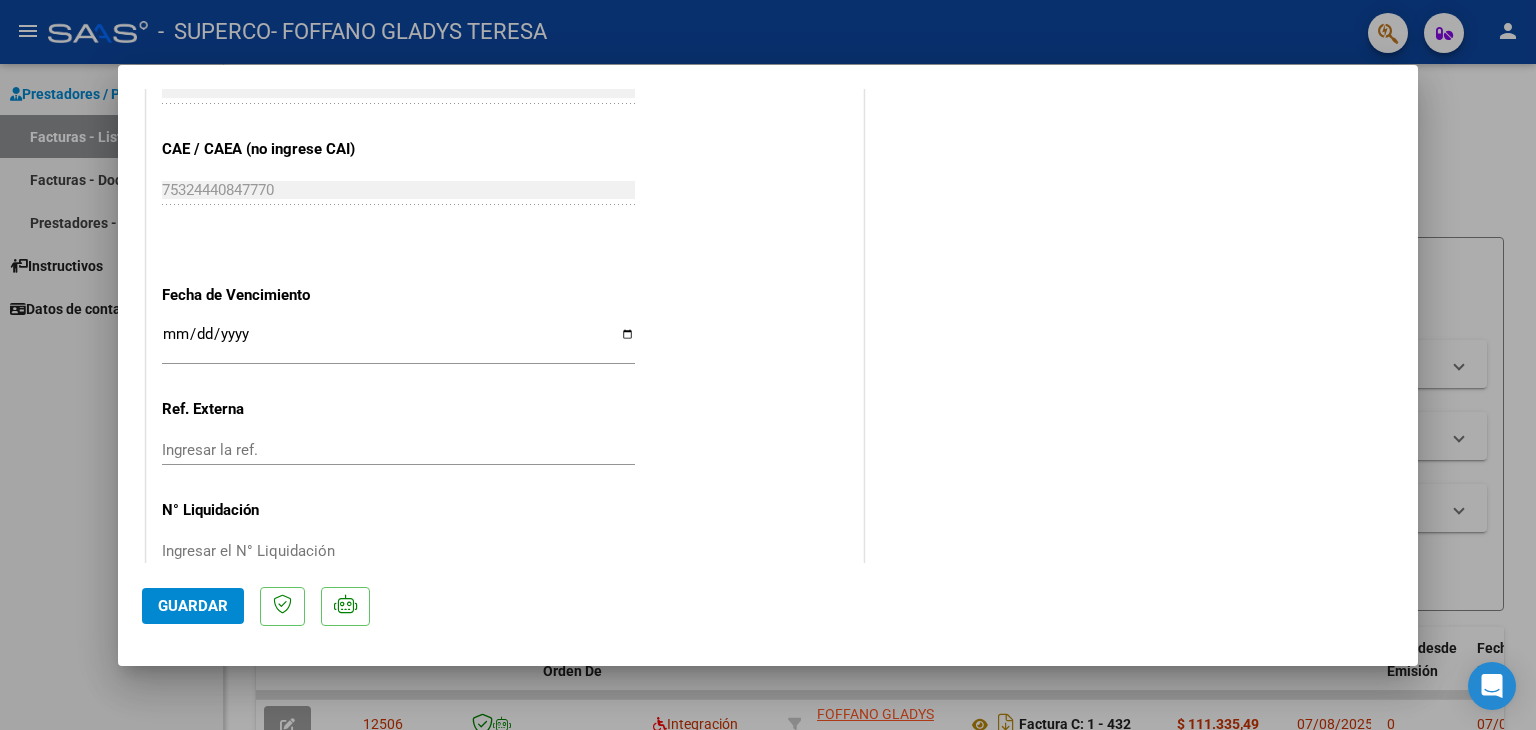 scroll, scrollTop: 1240, scrollLeft: 0, axis: vertical 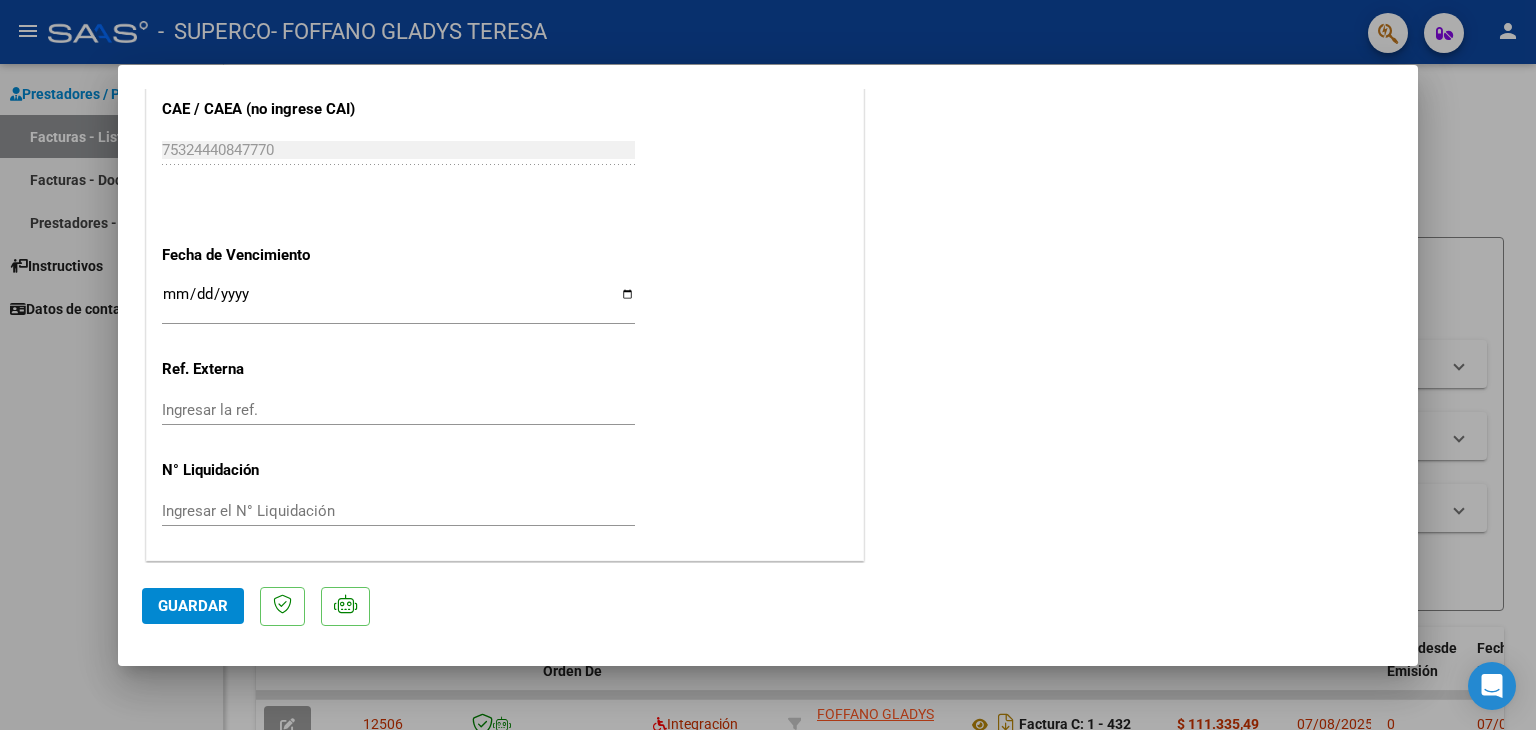 click on "Guardar" 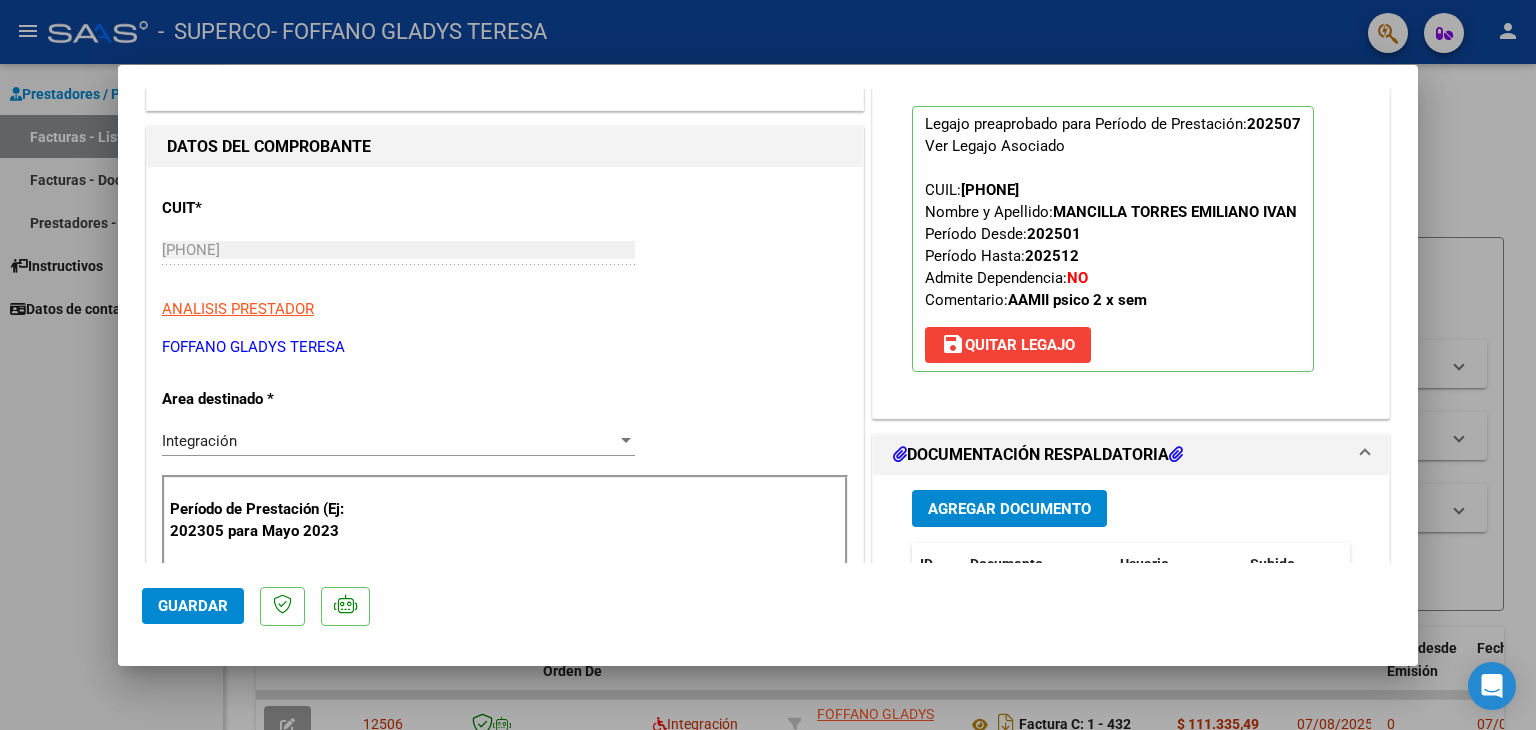 scroll, scrollTop: 0, scrollLeft: 0, axis: both 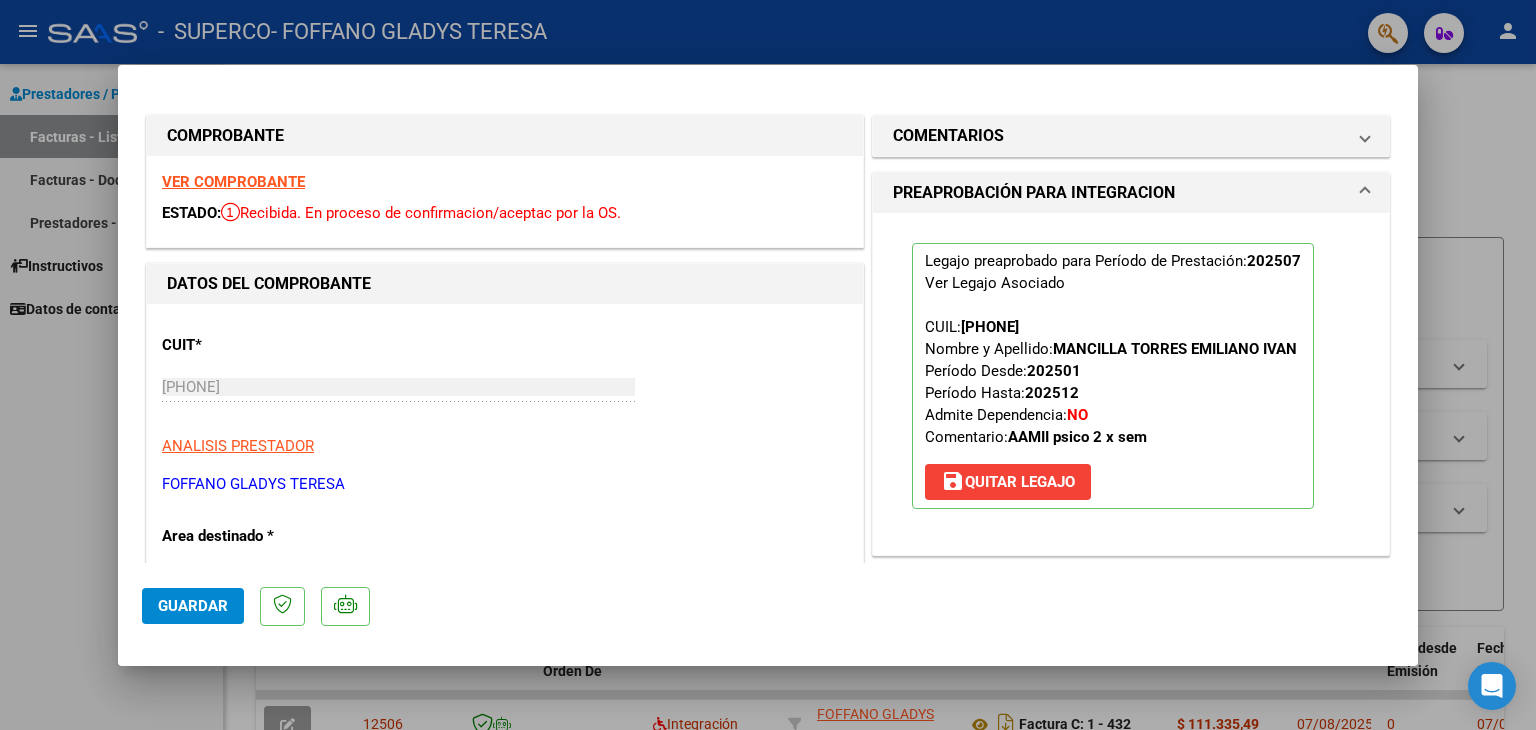 click at bounding box center (768, 365) 